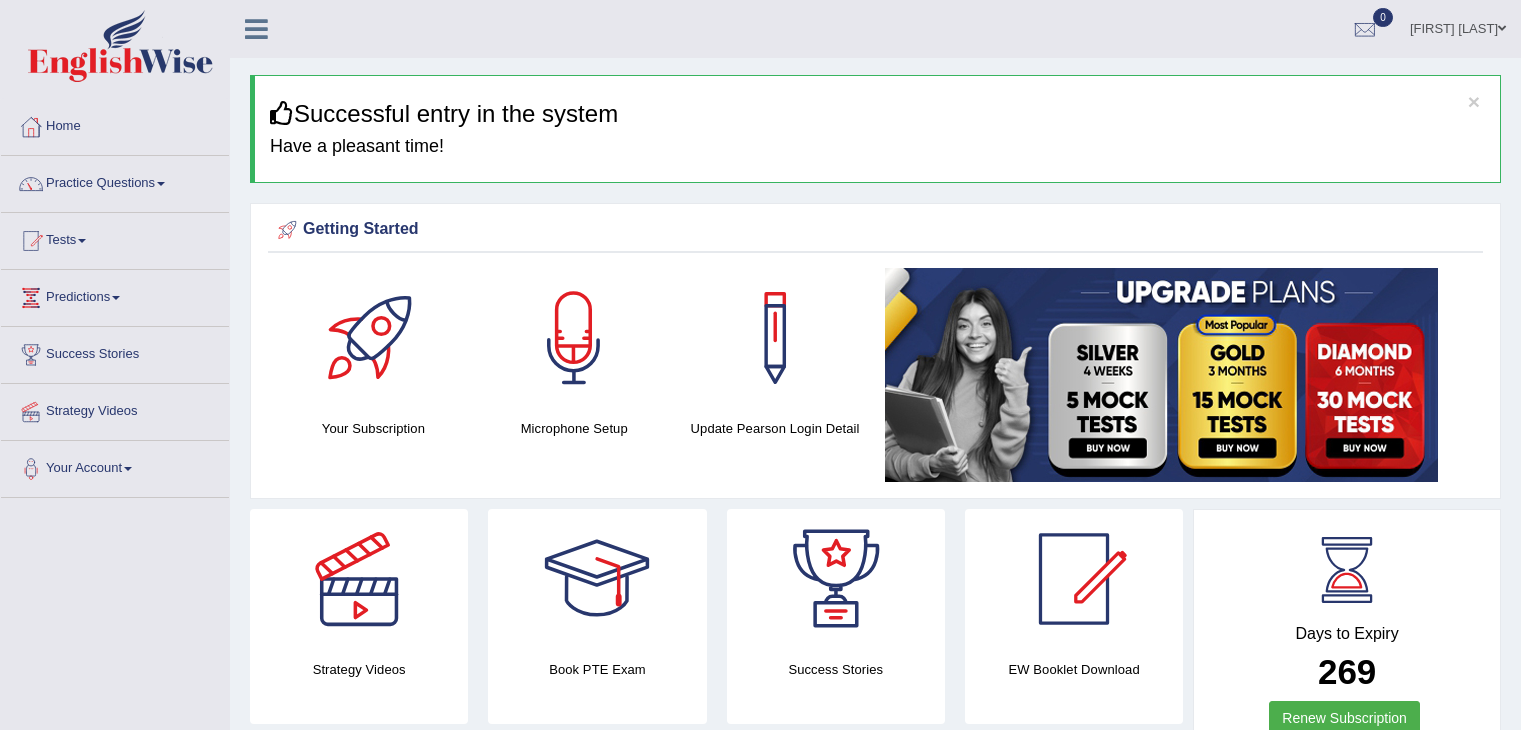 scroll, scrollTop: 0, scrollLeft: 0, axis: both 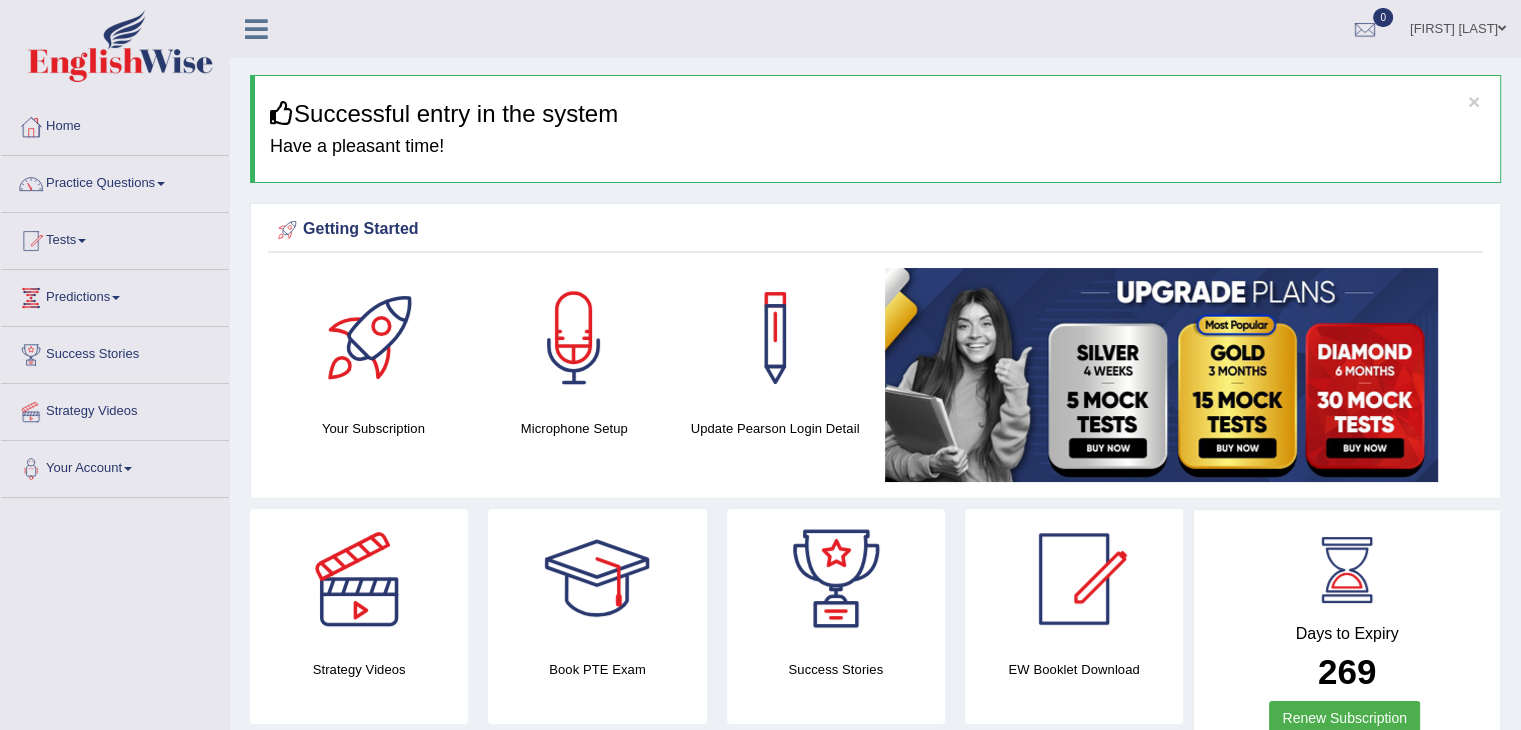 click at bounding box center (161, 184) 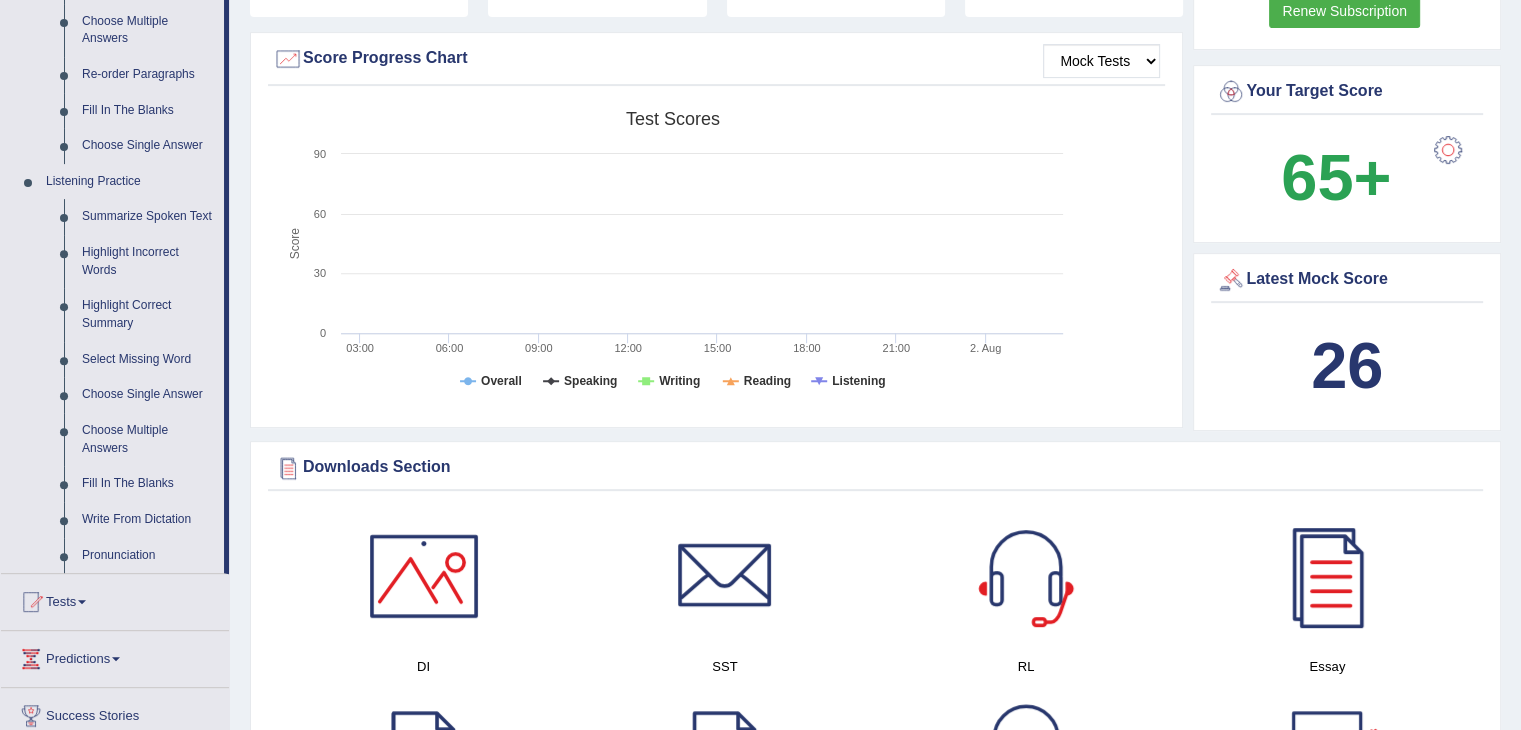 scroll, scrollTop: 709, scrollLeft: 0, axis: vertical 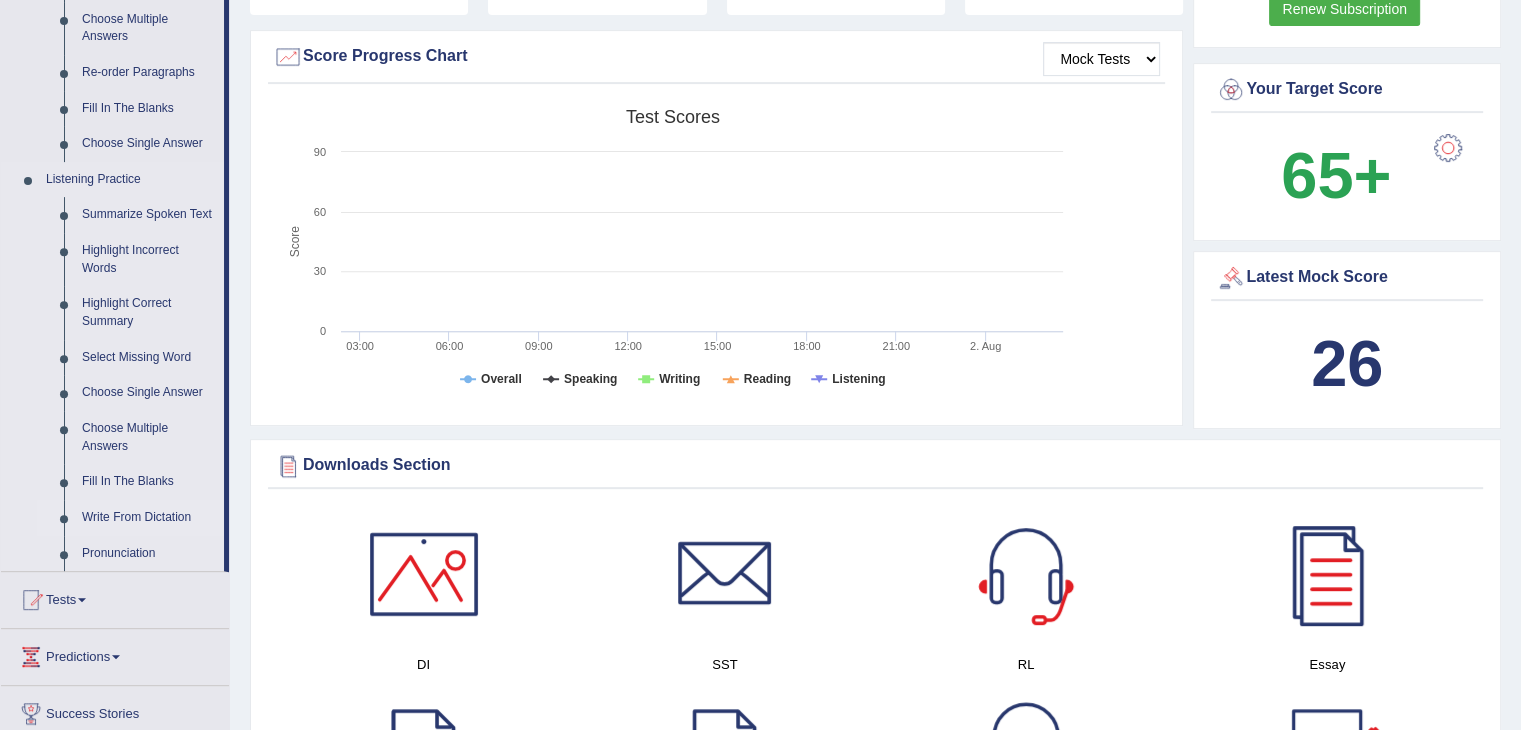 click on "Write From Dictation" at bounding box center (148, 518) 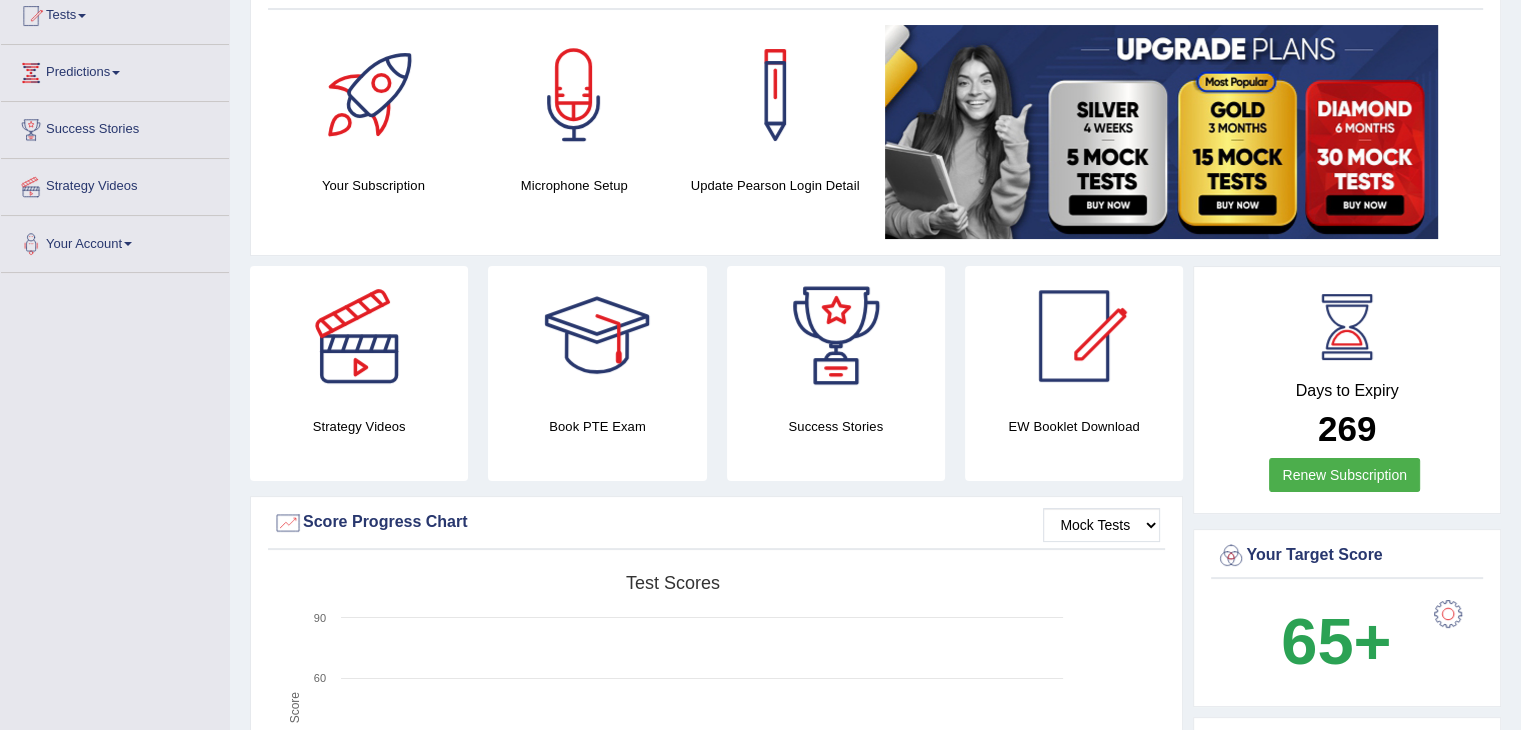scroll, scrollTop: 411, scrollLeft: 0, axis: vertical 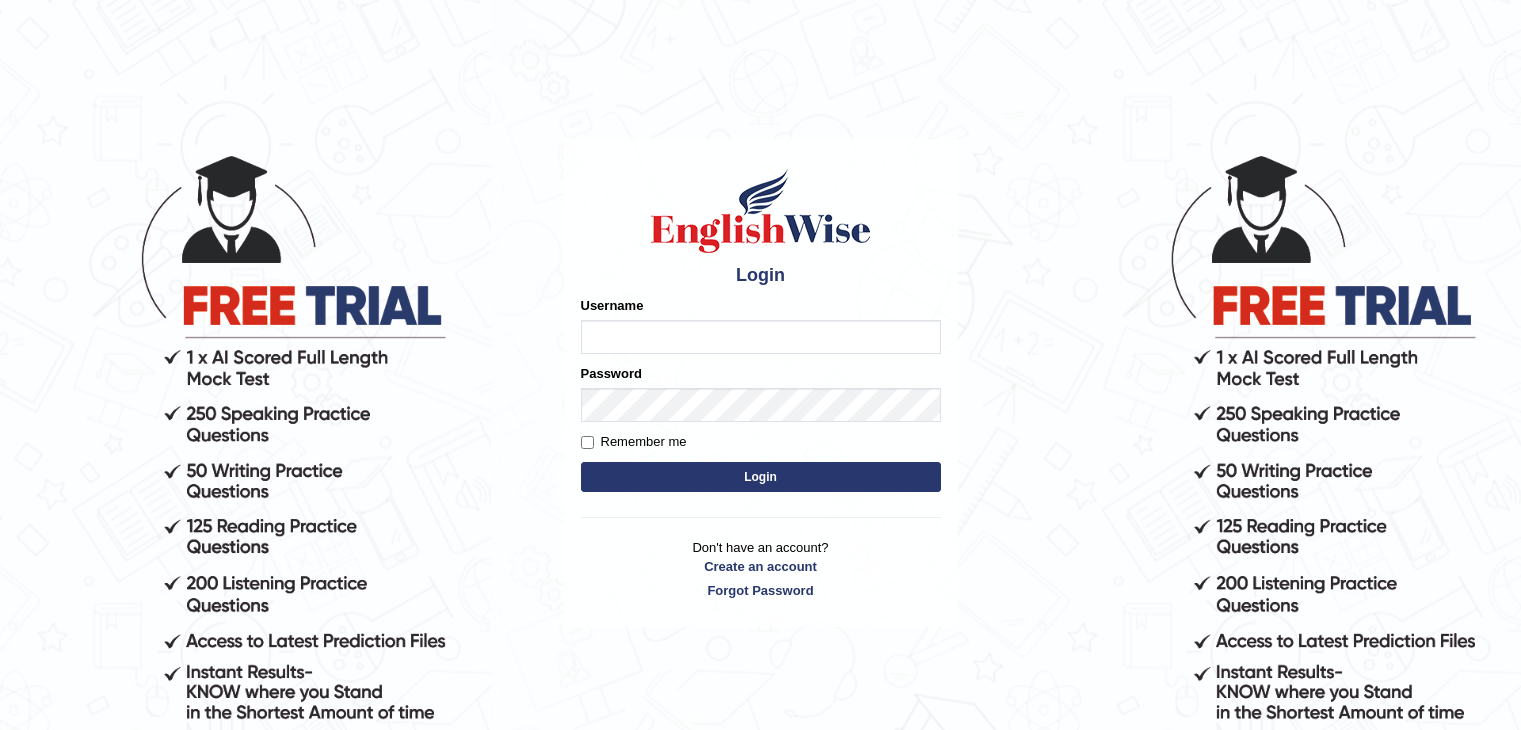 click on "Username" at bounding box center [761, 337] 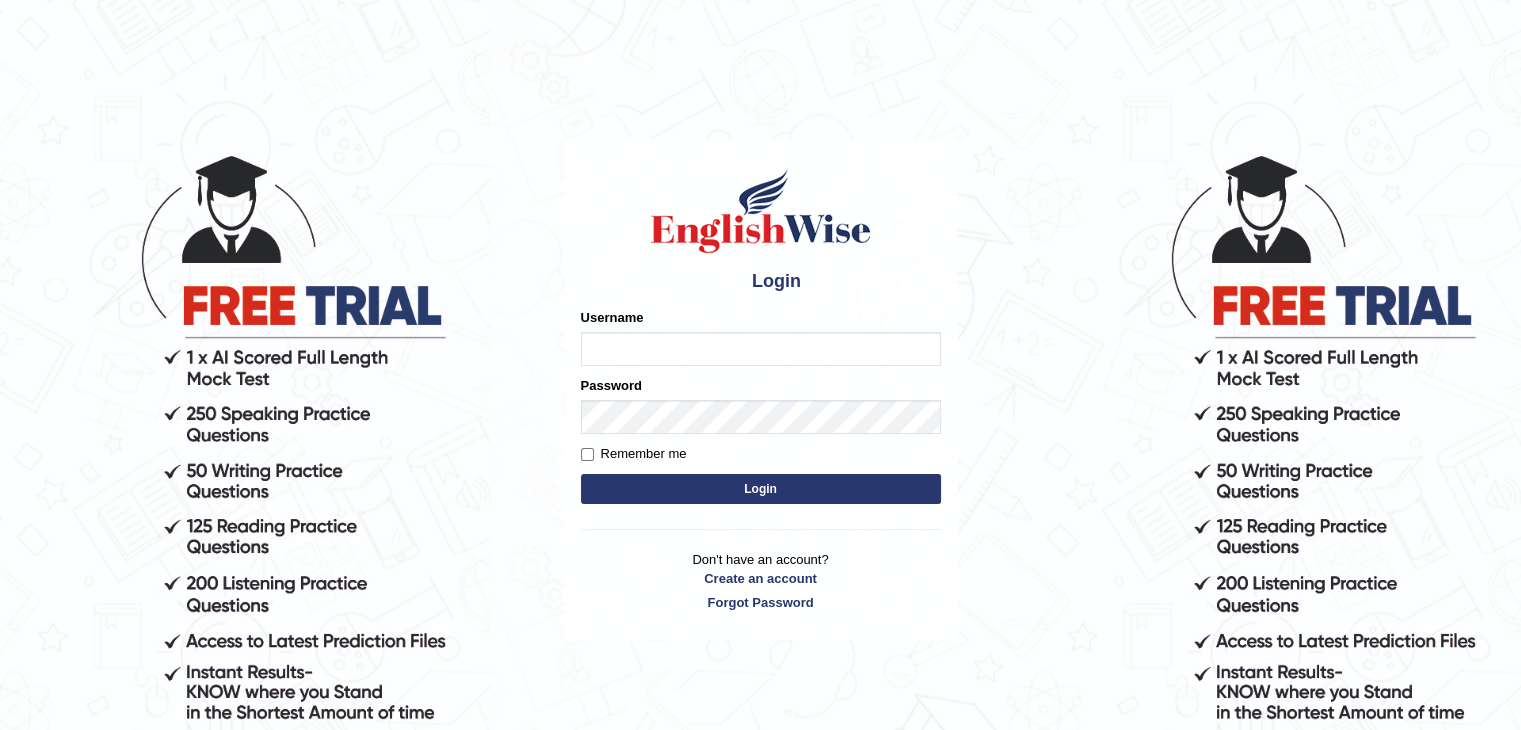 type on "sanjayagrahari_parramatta" 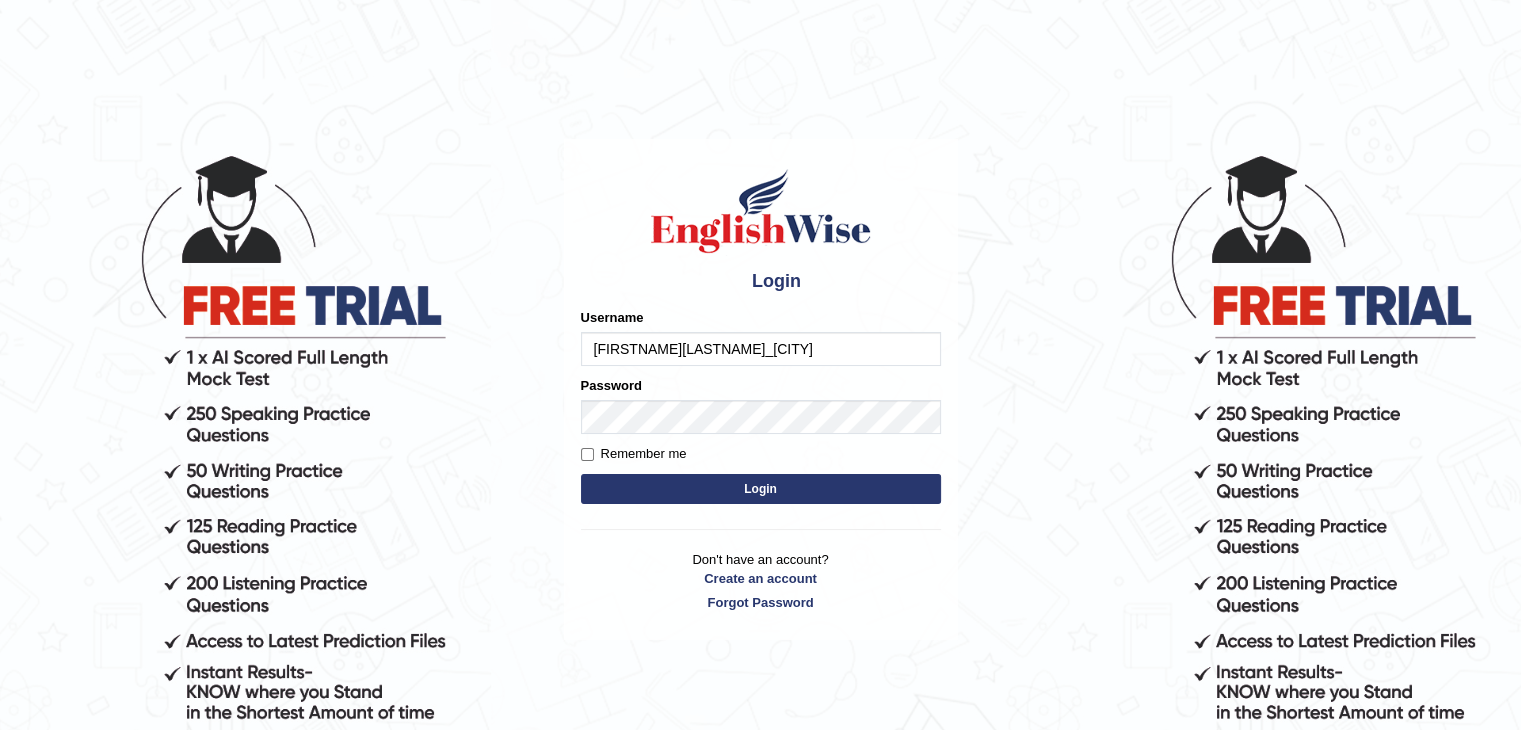 scroll, scrollTop: 0, scrollLeft: 0, axis: both 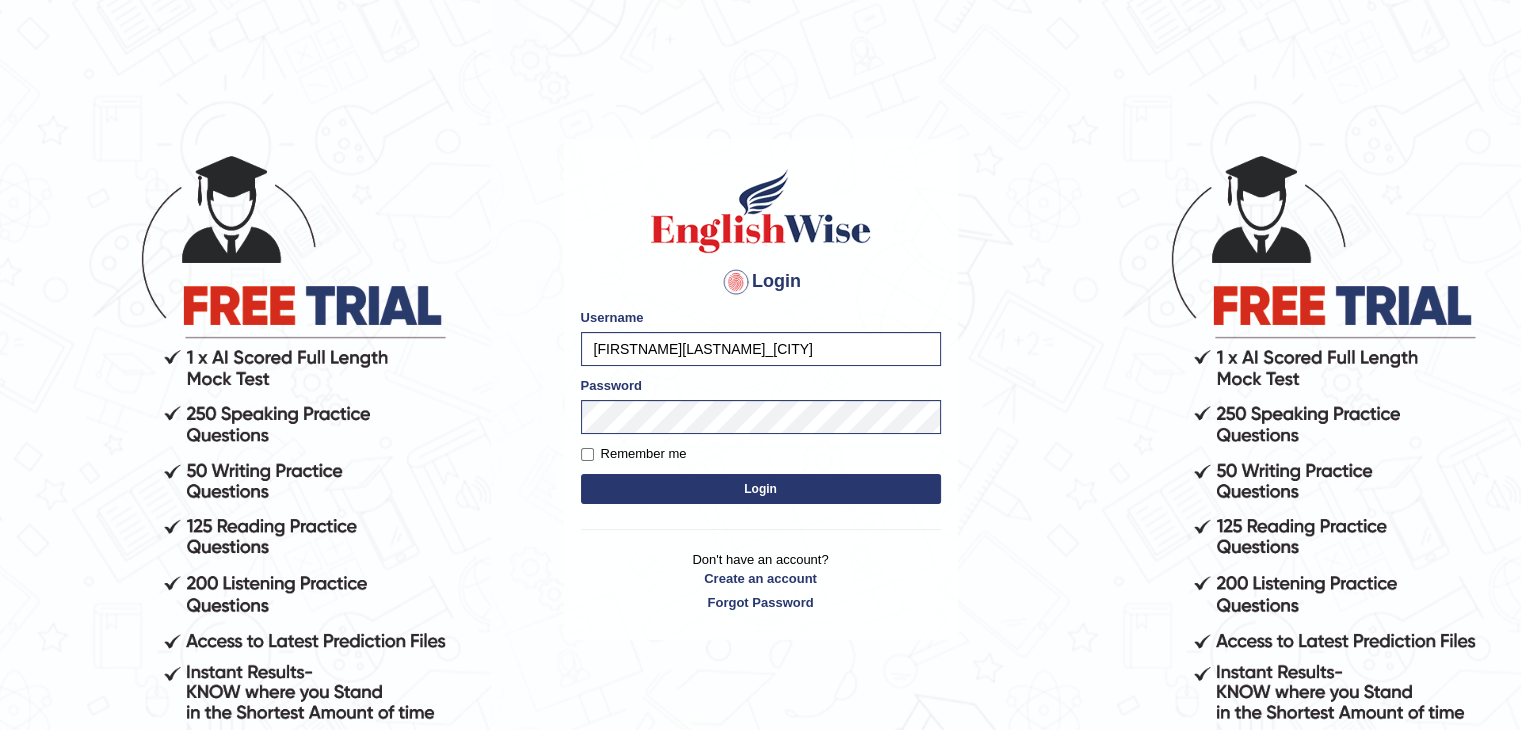 click on "Login" at bounding box center [761, 489] 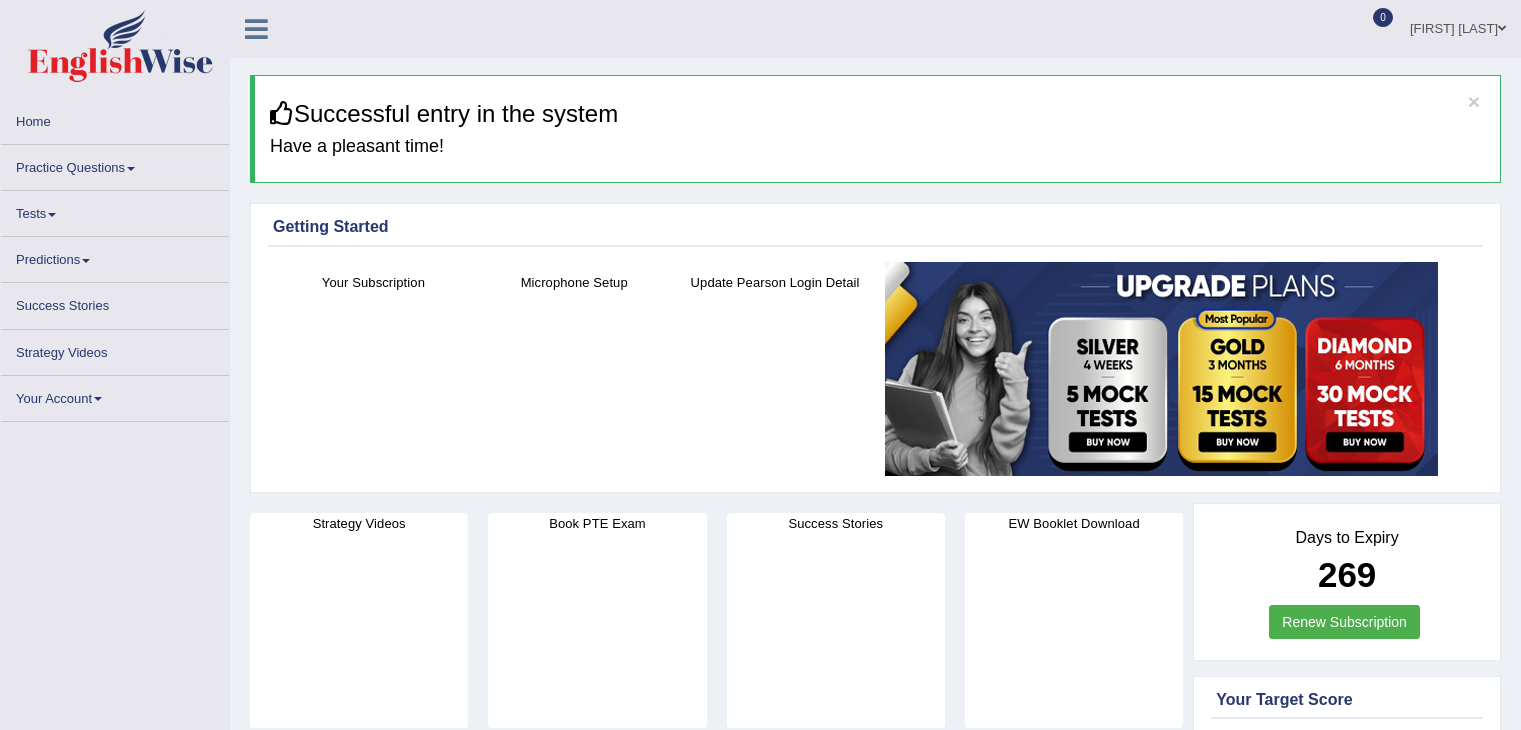 scroll, scrollTop: 0, scrollLeft: 0, axis: both 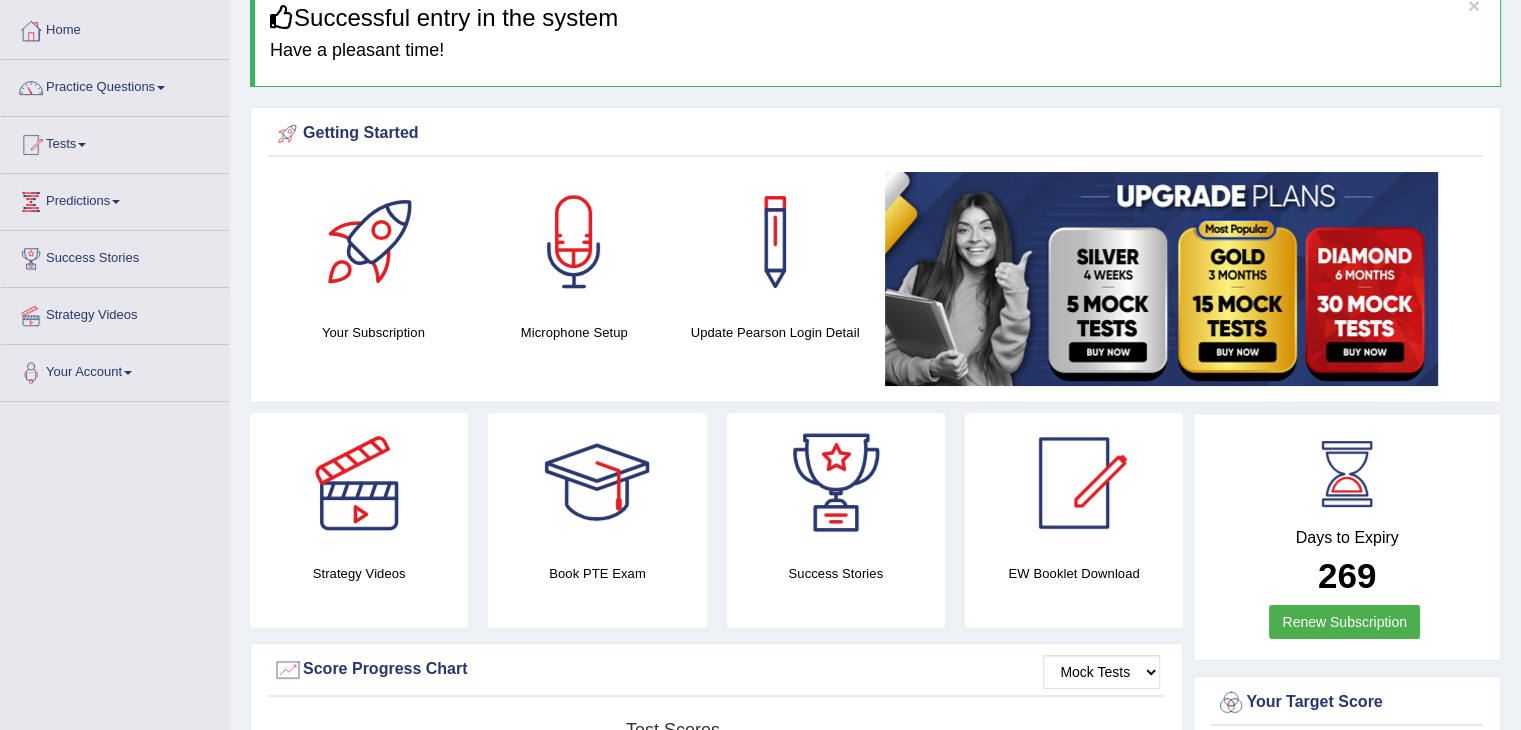 click at bounding box center (161, 88) 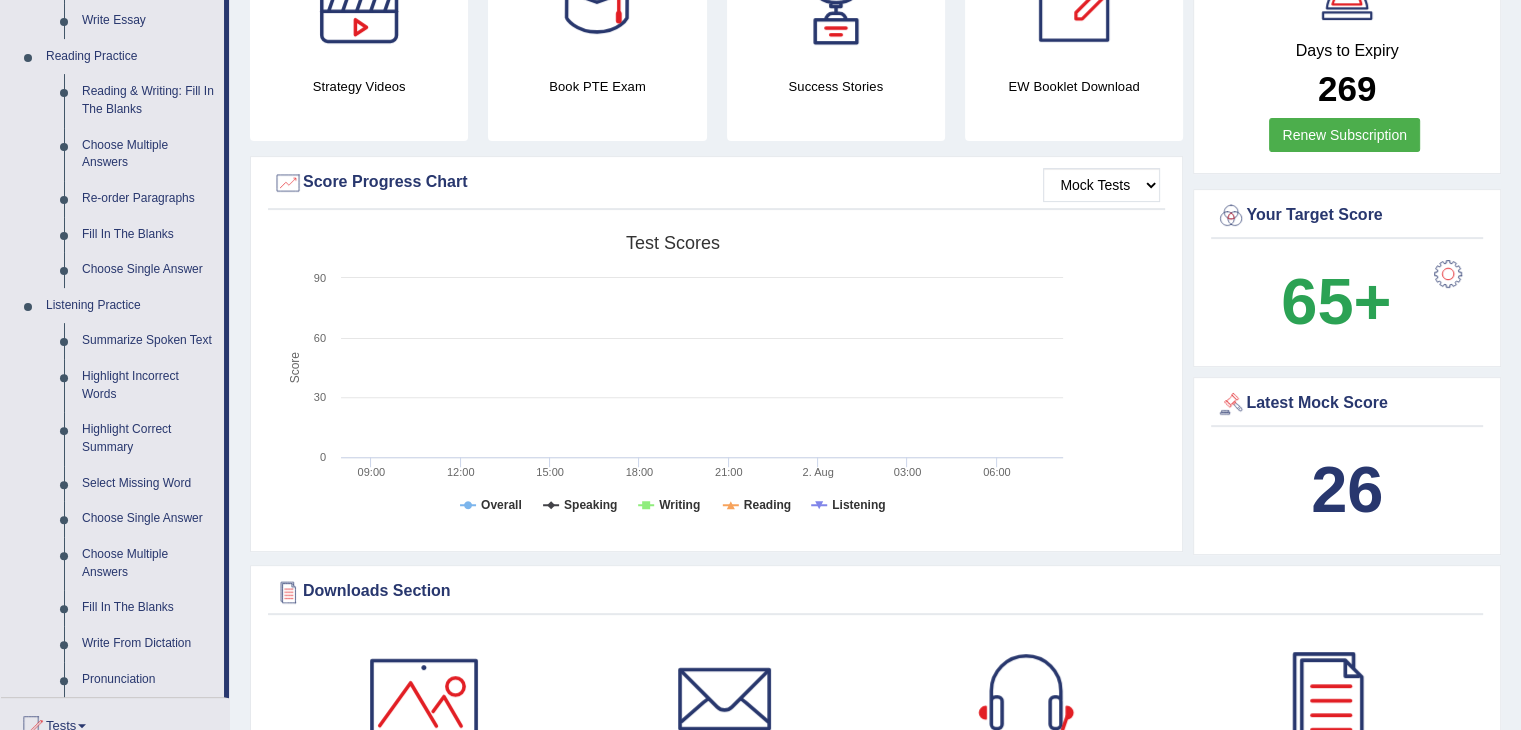 scroll, scrollTop: 622, scrollLeft: 0, axis: vertical 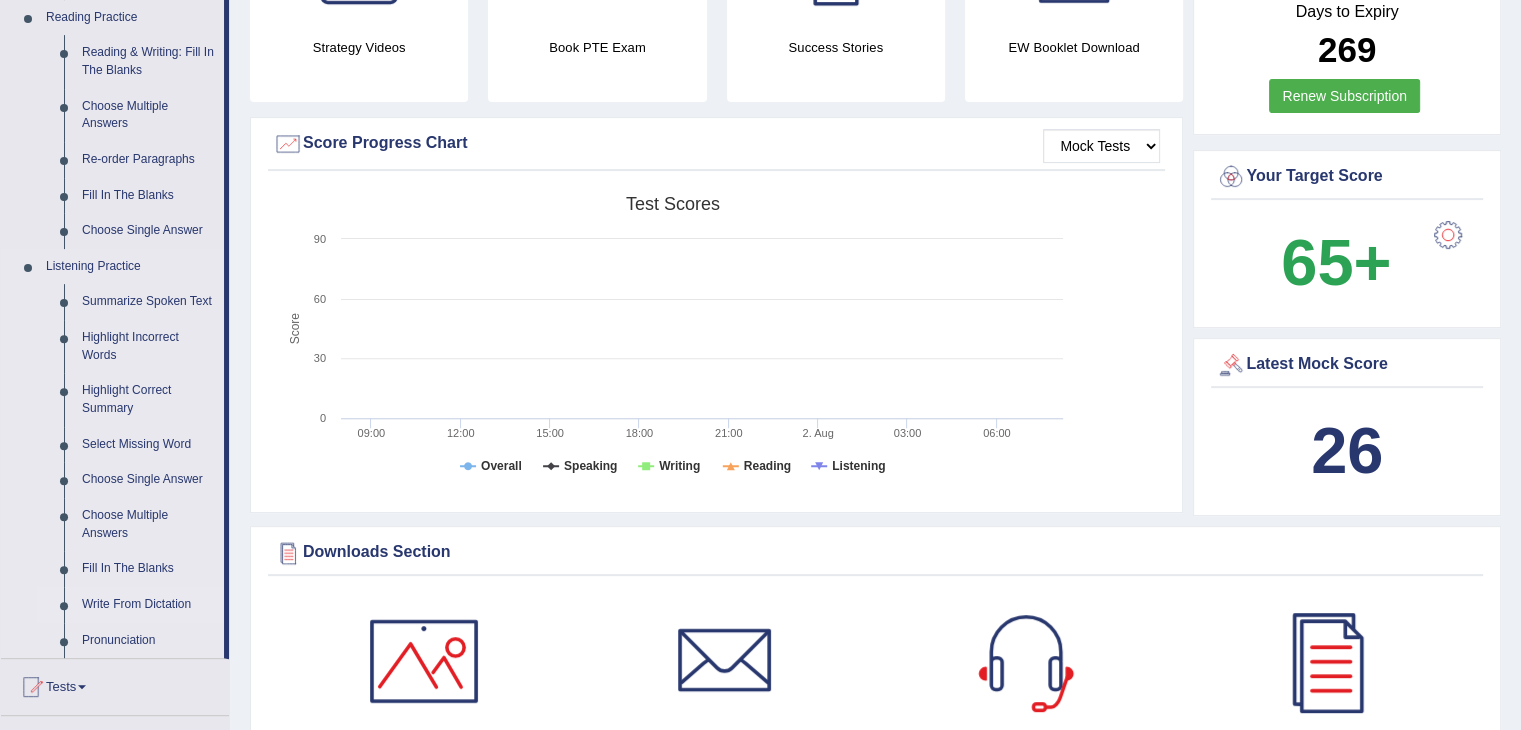 click on "Write From Dictation" at bounding box center [148, 605] 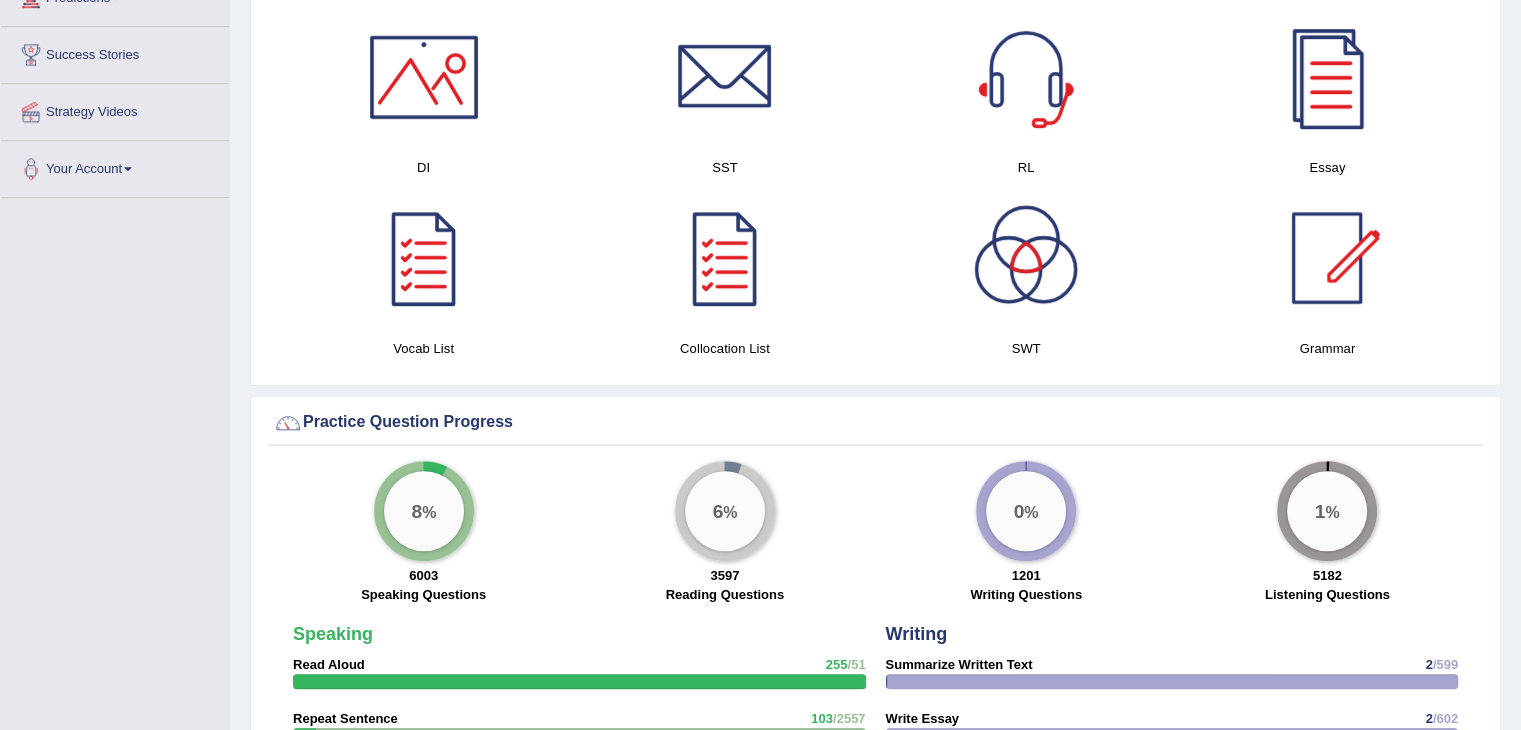 scroll, scrollTop: 1087, scrollLeft: 0, axis: vertical 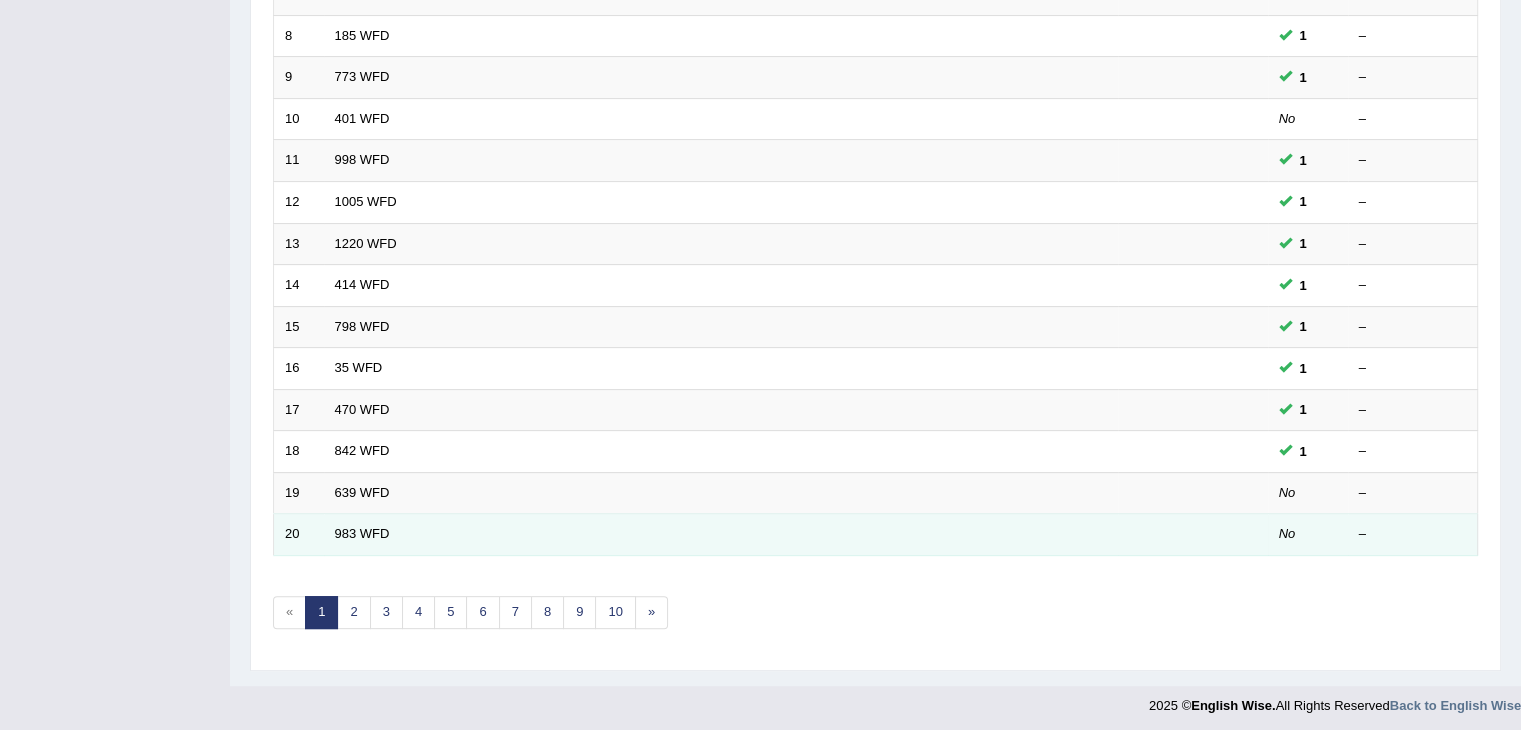 click on "983 WFD" at bounding box center (721, 535) 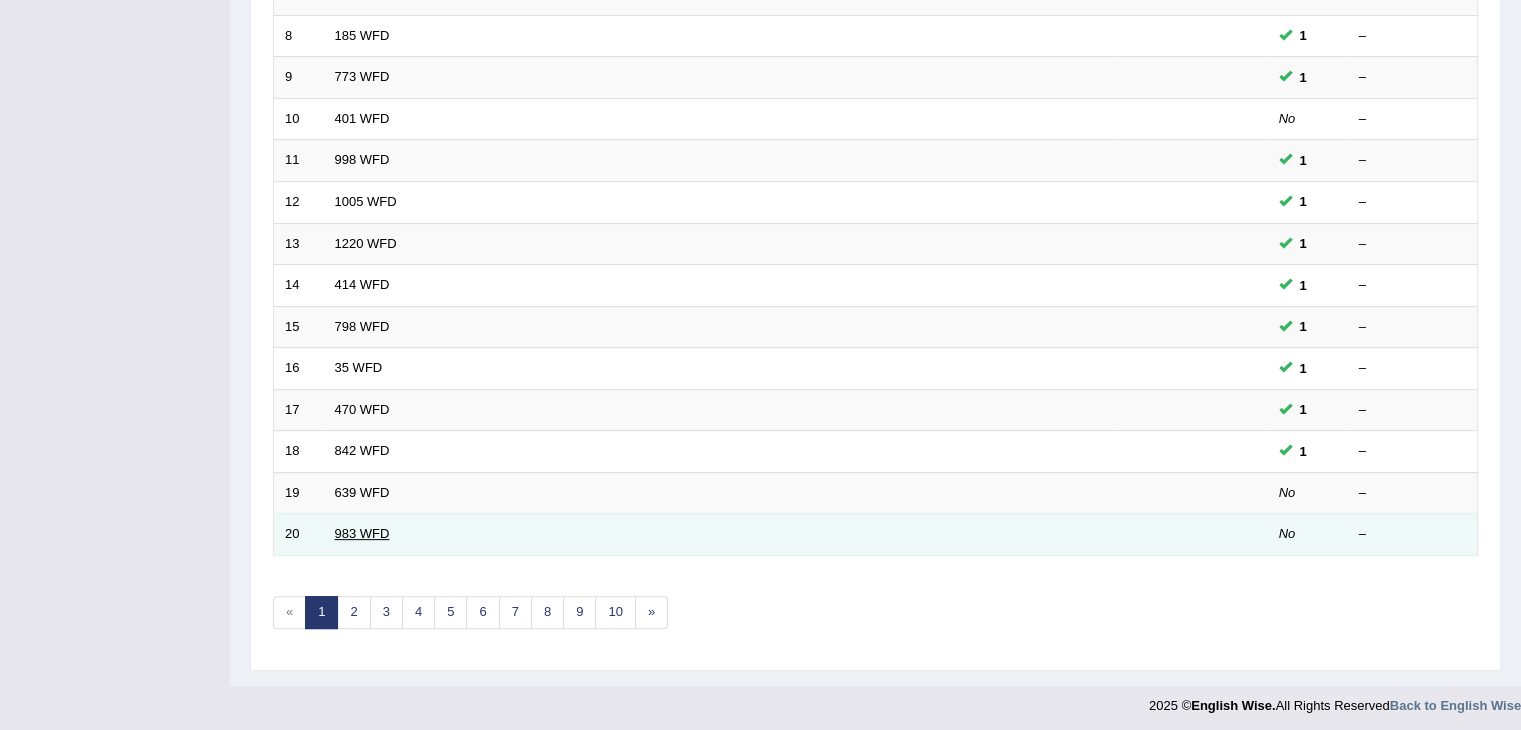 click on "983 WFD" at bounding box center (362, 533) 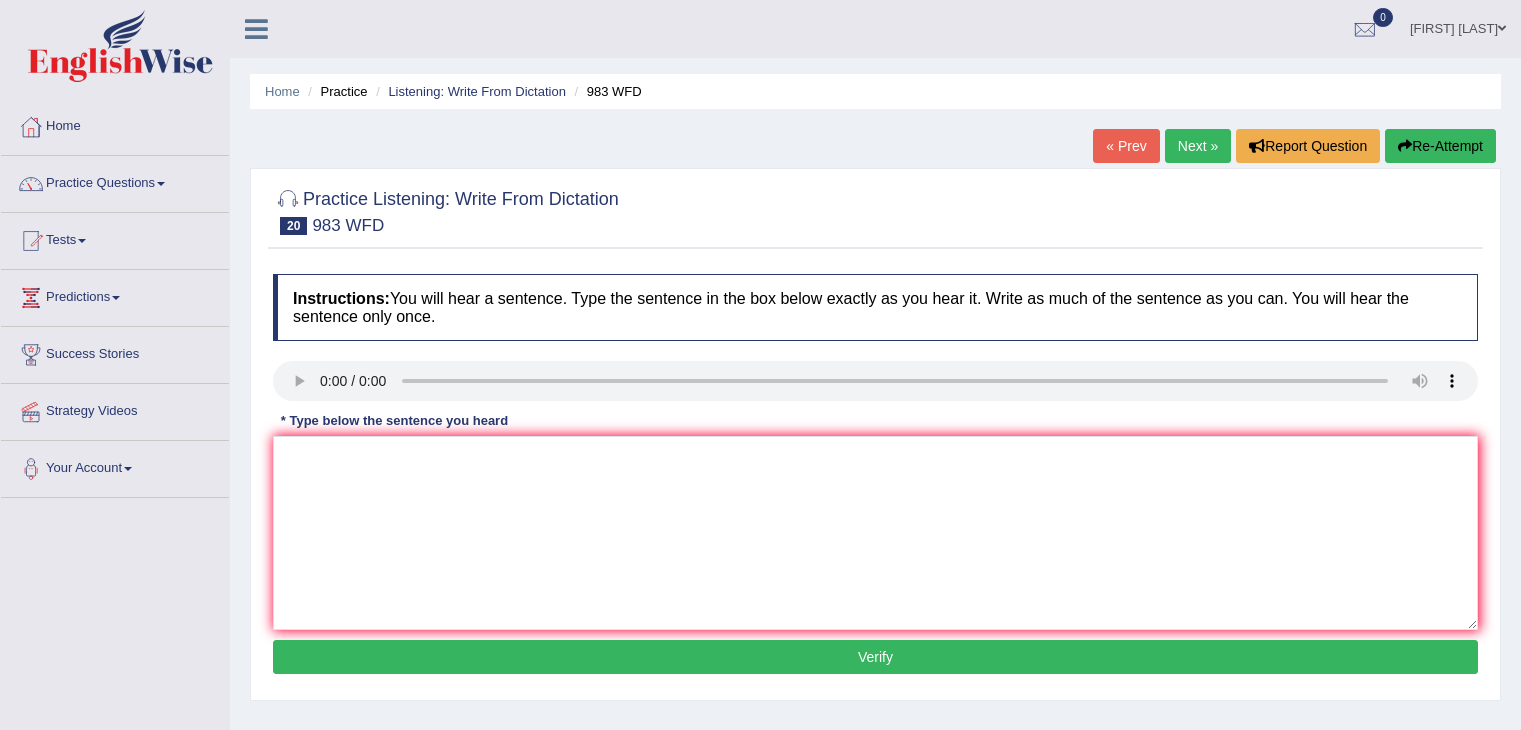 scroll, scrollTop: 0, scrollLeft: 0, axis: both 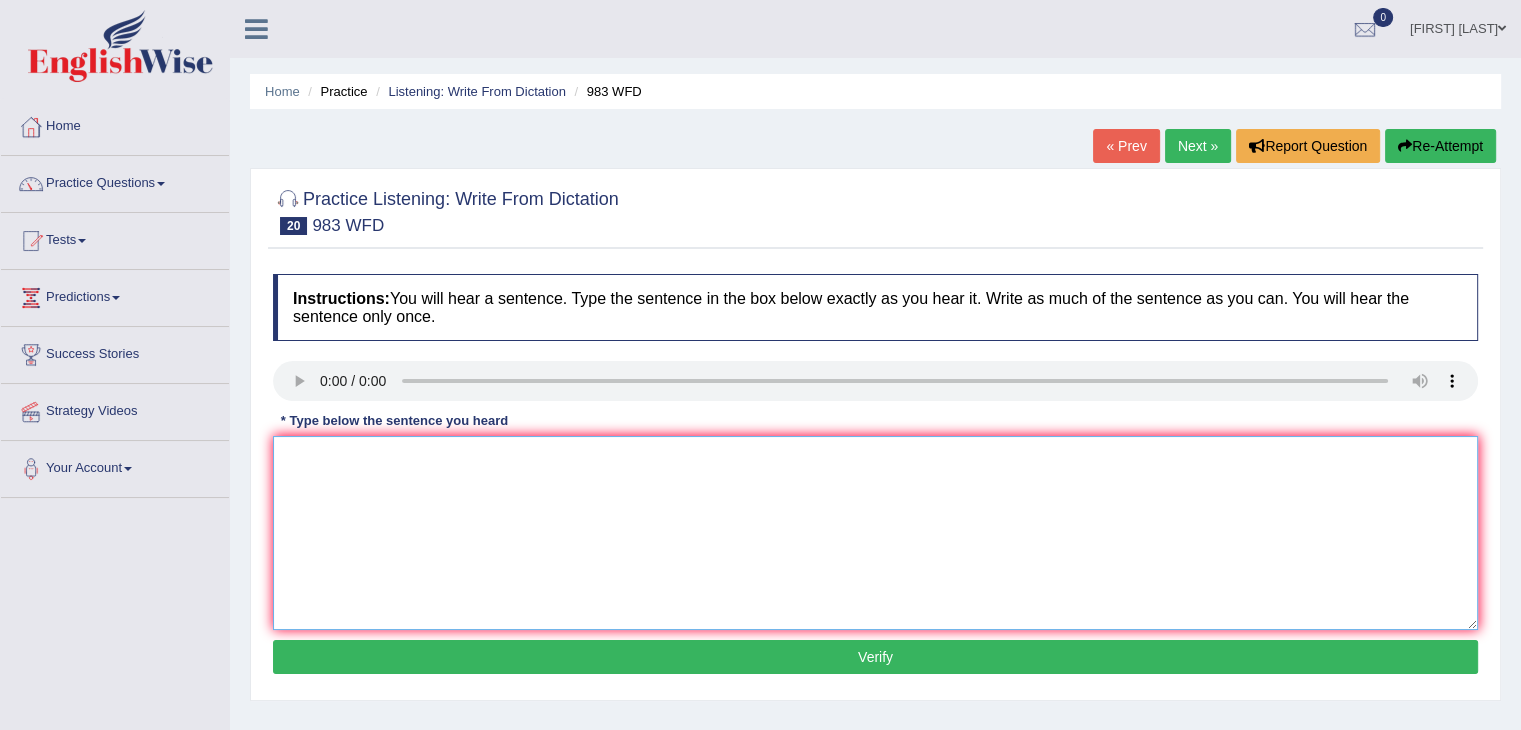 click at bounding box center [875, 533] 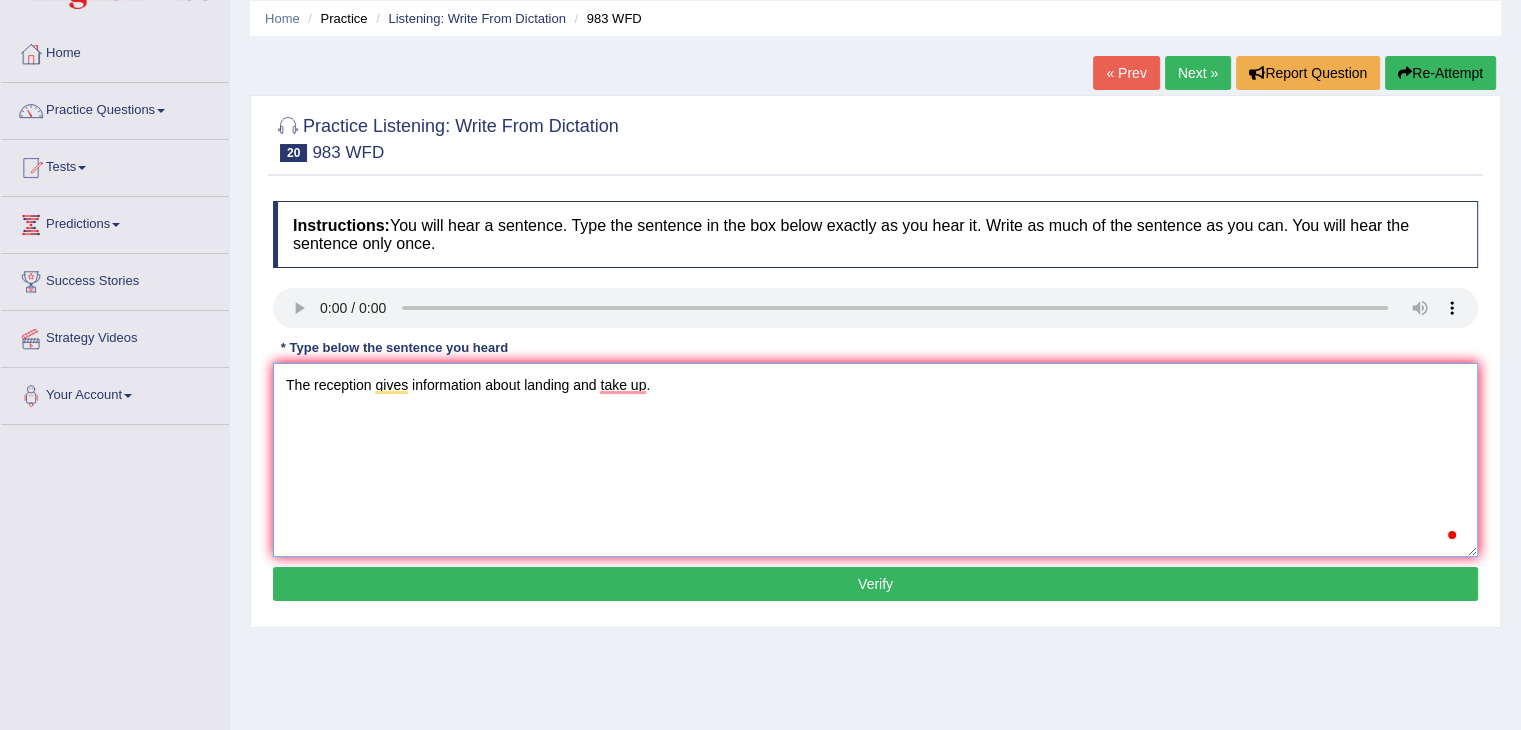 scroll, scrollTop: 141, scrollLeft: 0, axis: vertical 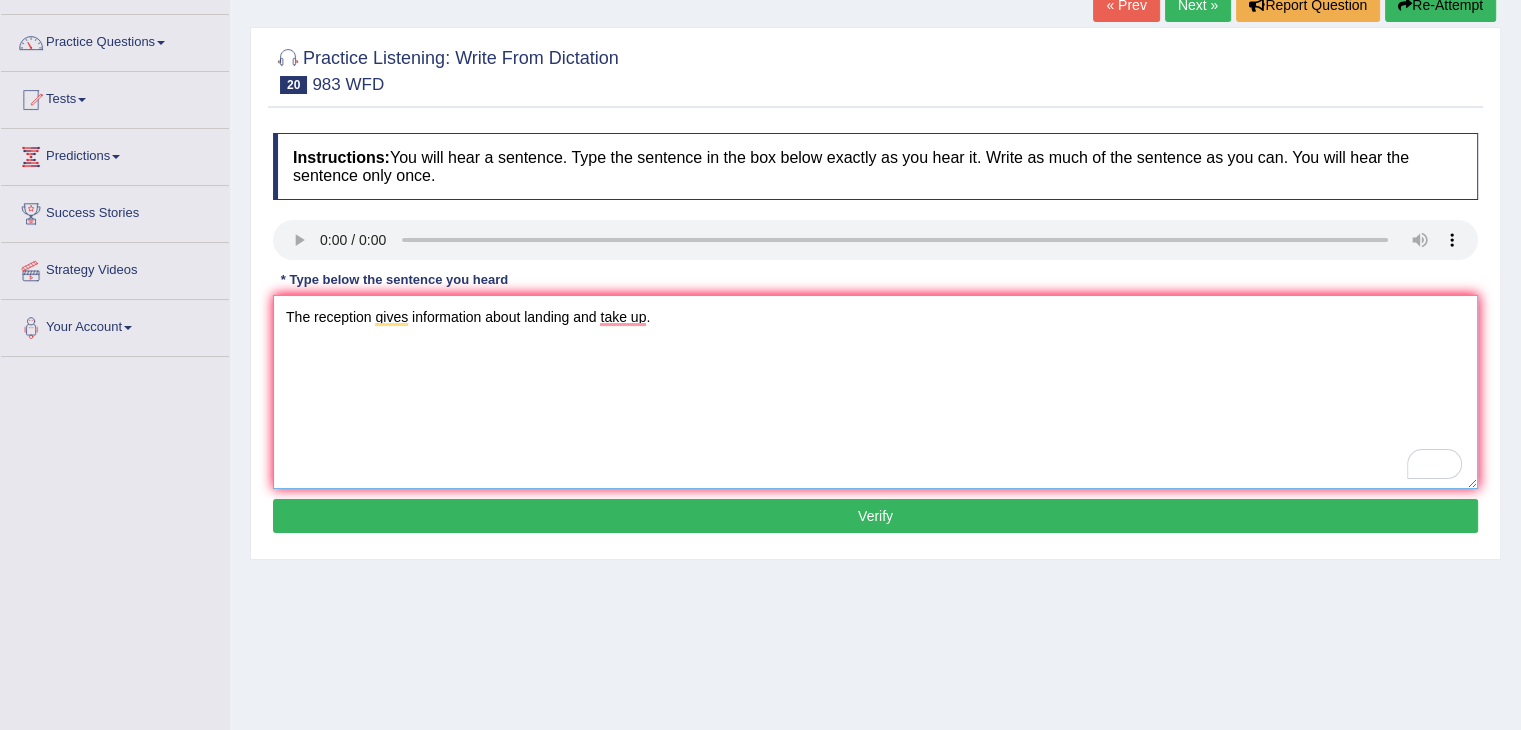 type on "The reception gives information about landing and take up." 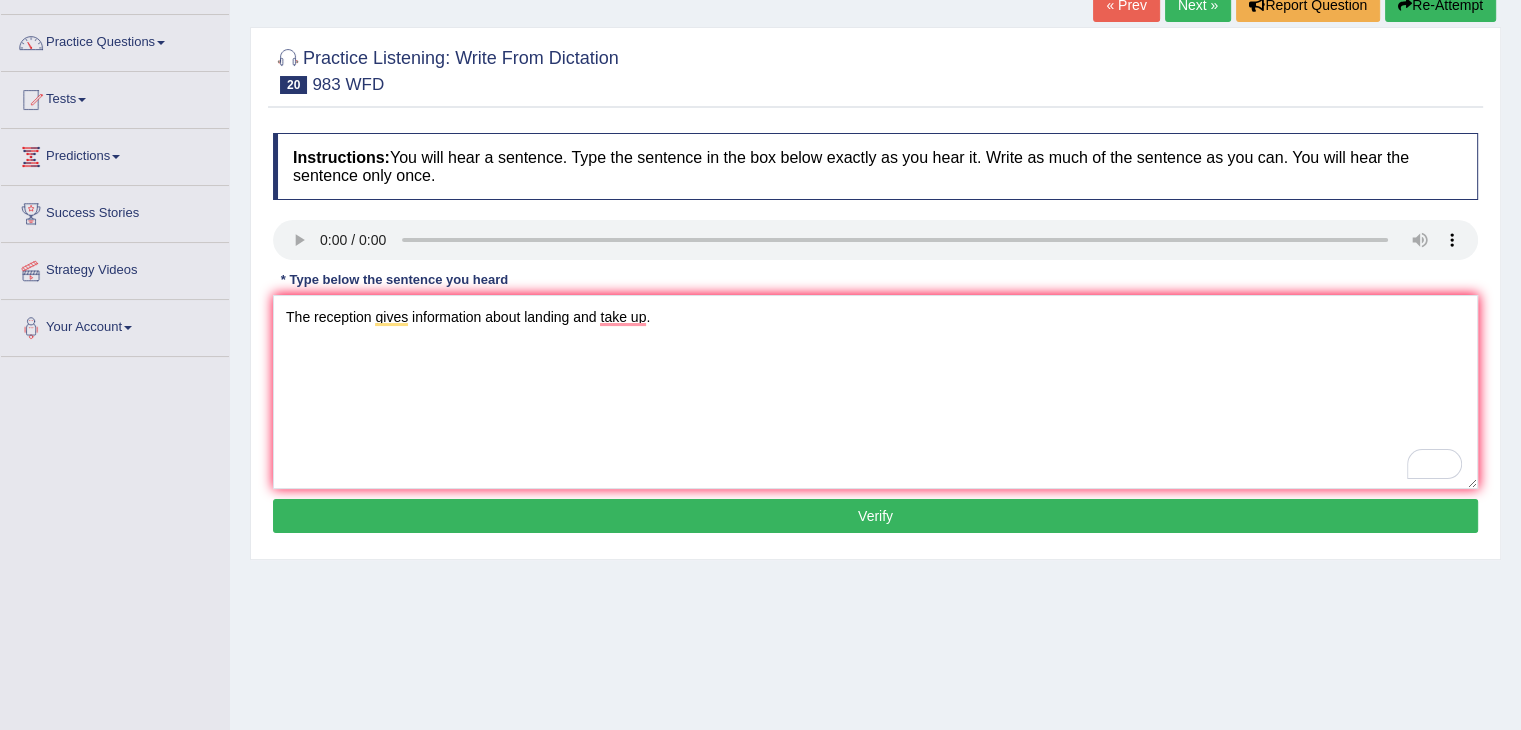 click on "Verify" at bounding box center [875, 516] 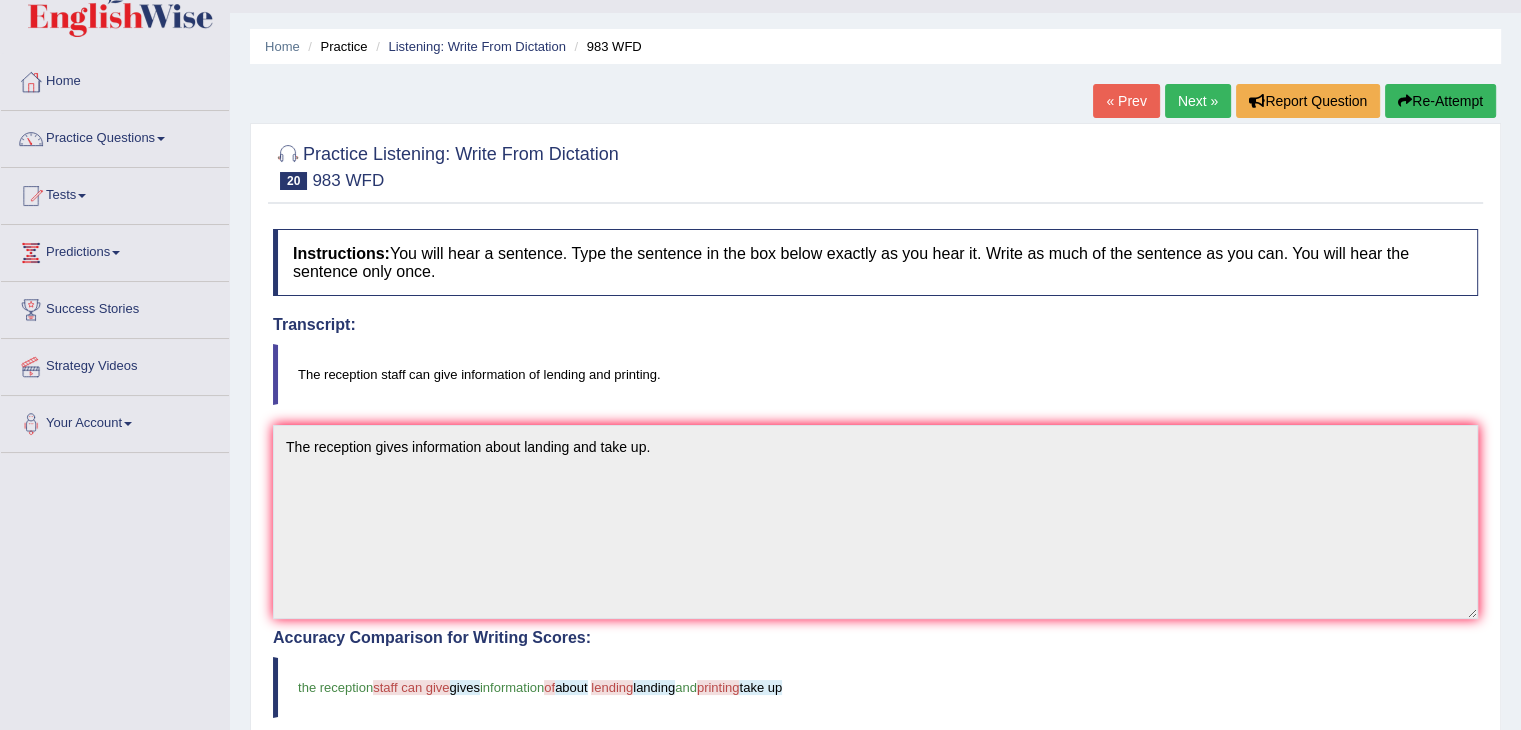 scroll, scrollTop: 0, scrollLeft: 0, axis: both 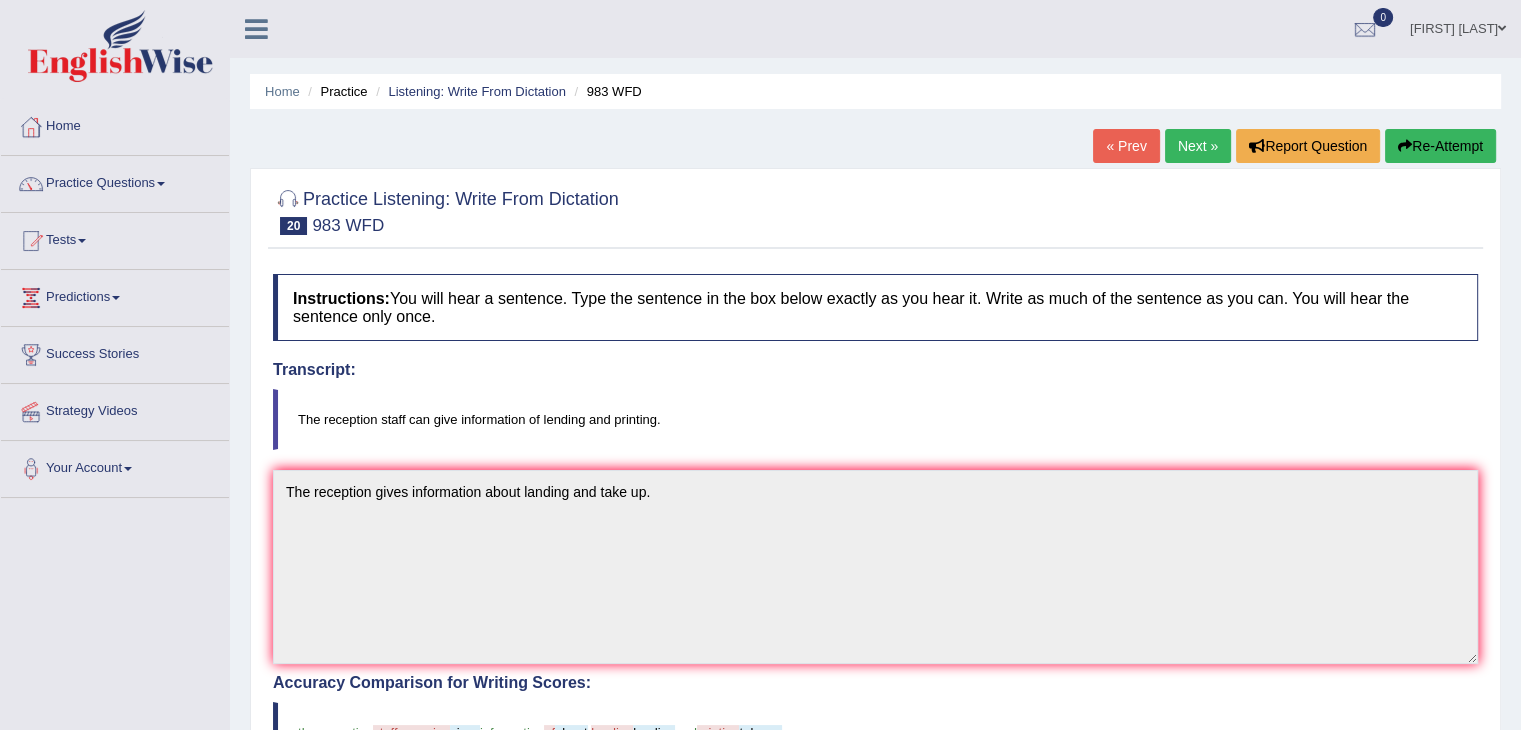click on "Next »" at bounding box center [1198, 146] 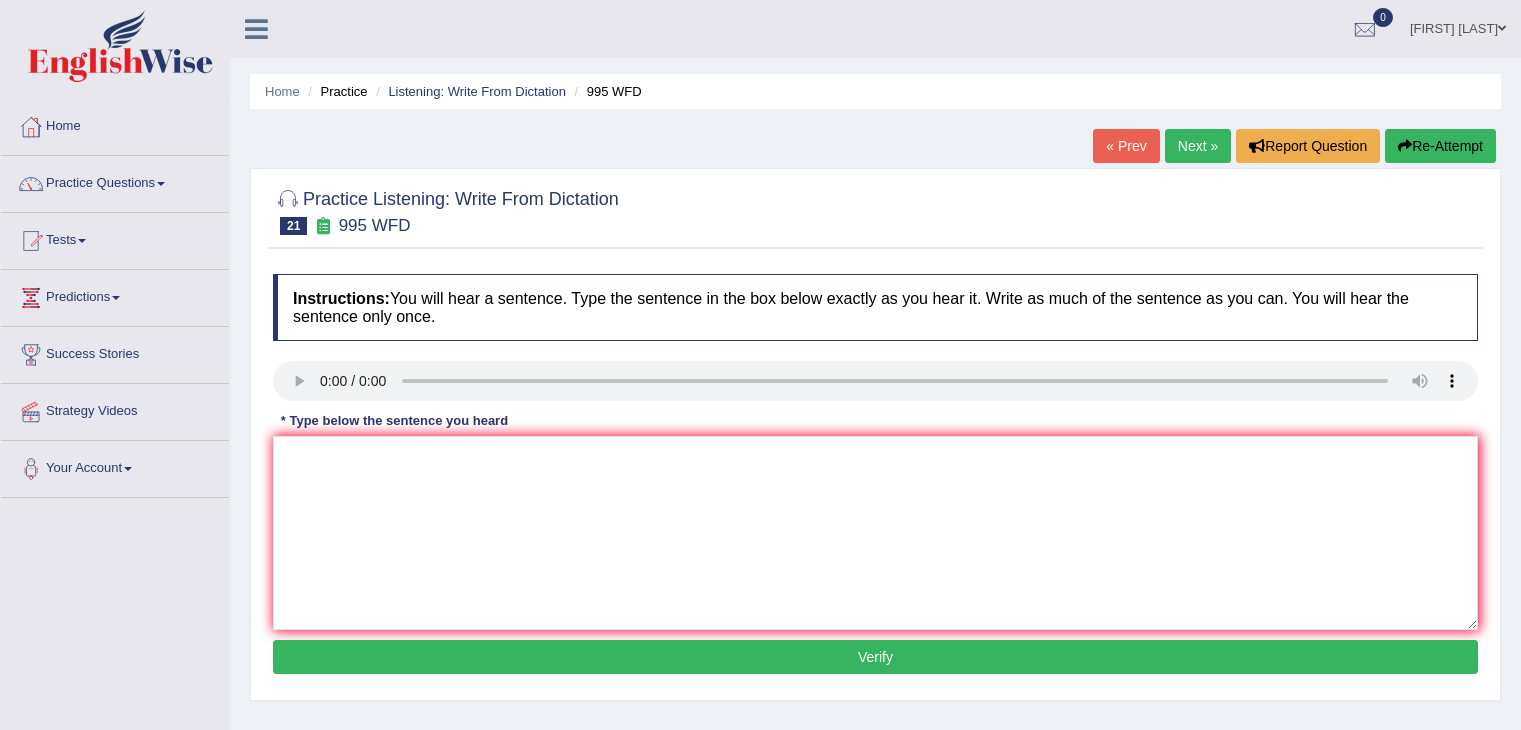scroll, scrollTop: 0, scrollLeft: 0, axis: both 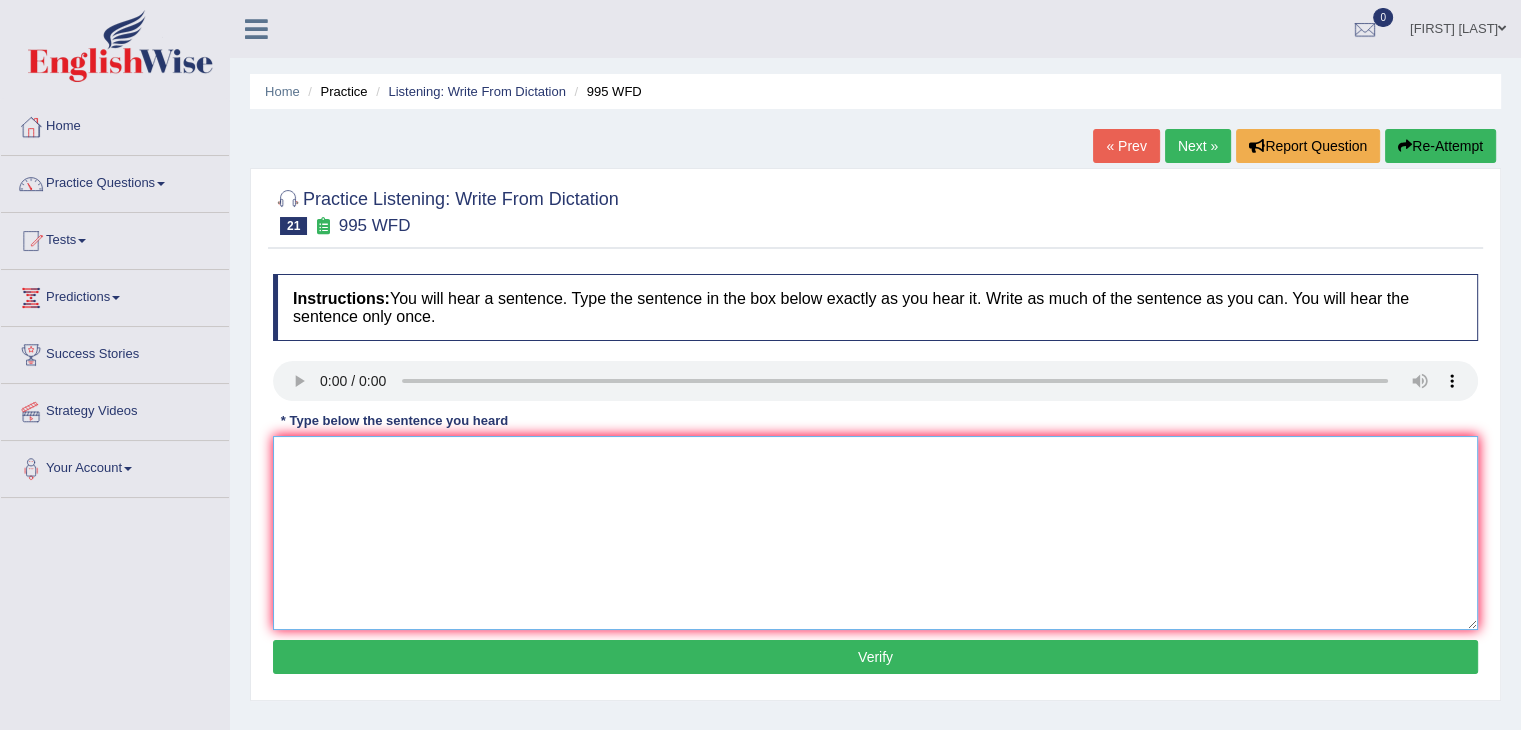 click at bounding box center (875, 533) 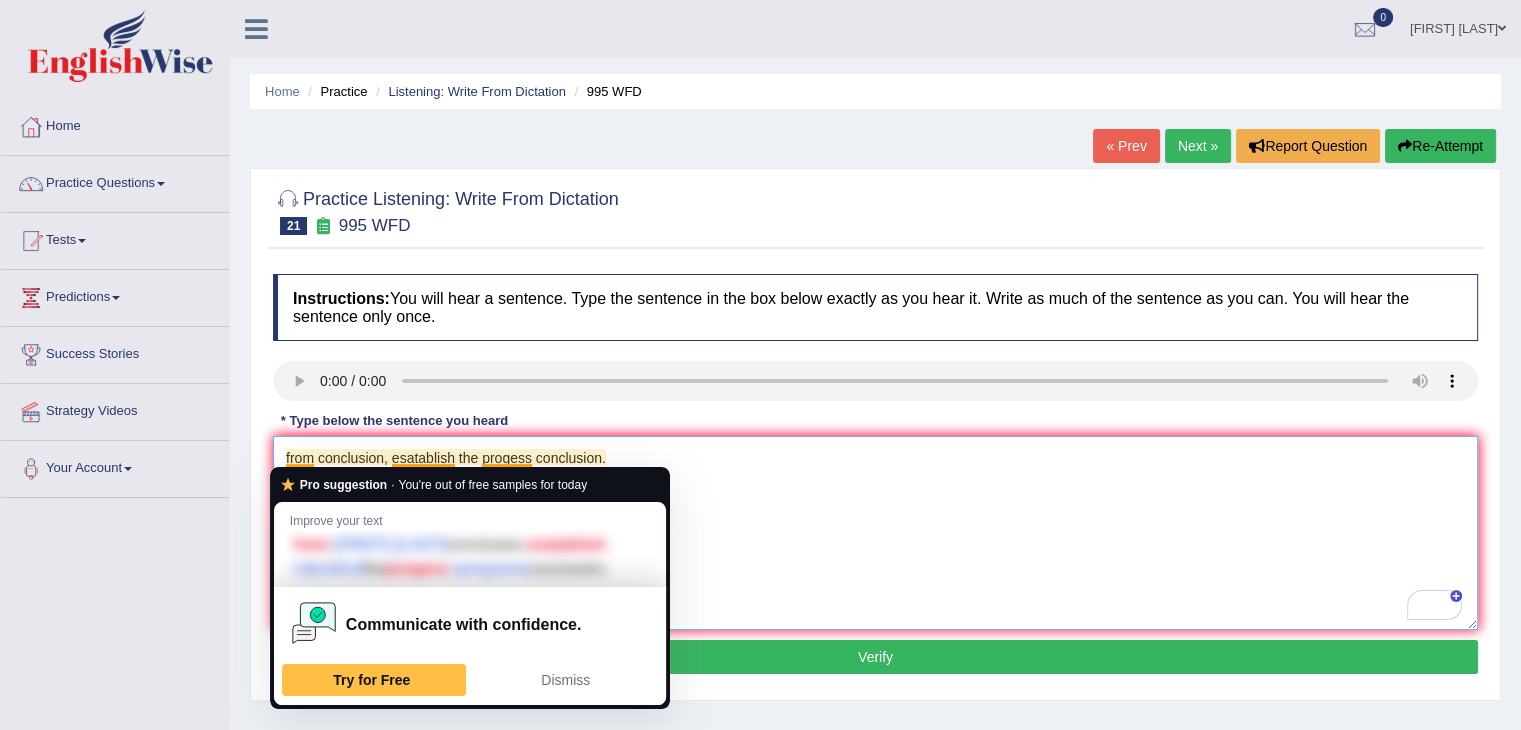 click on "from conclusion, esatablish the progess conclusion." at bounding box center (875, 533) 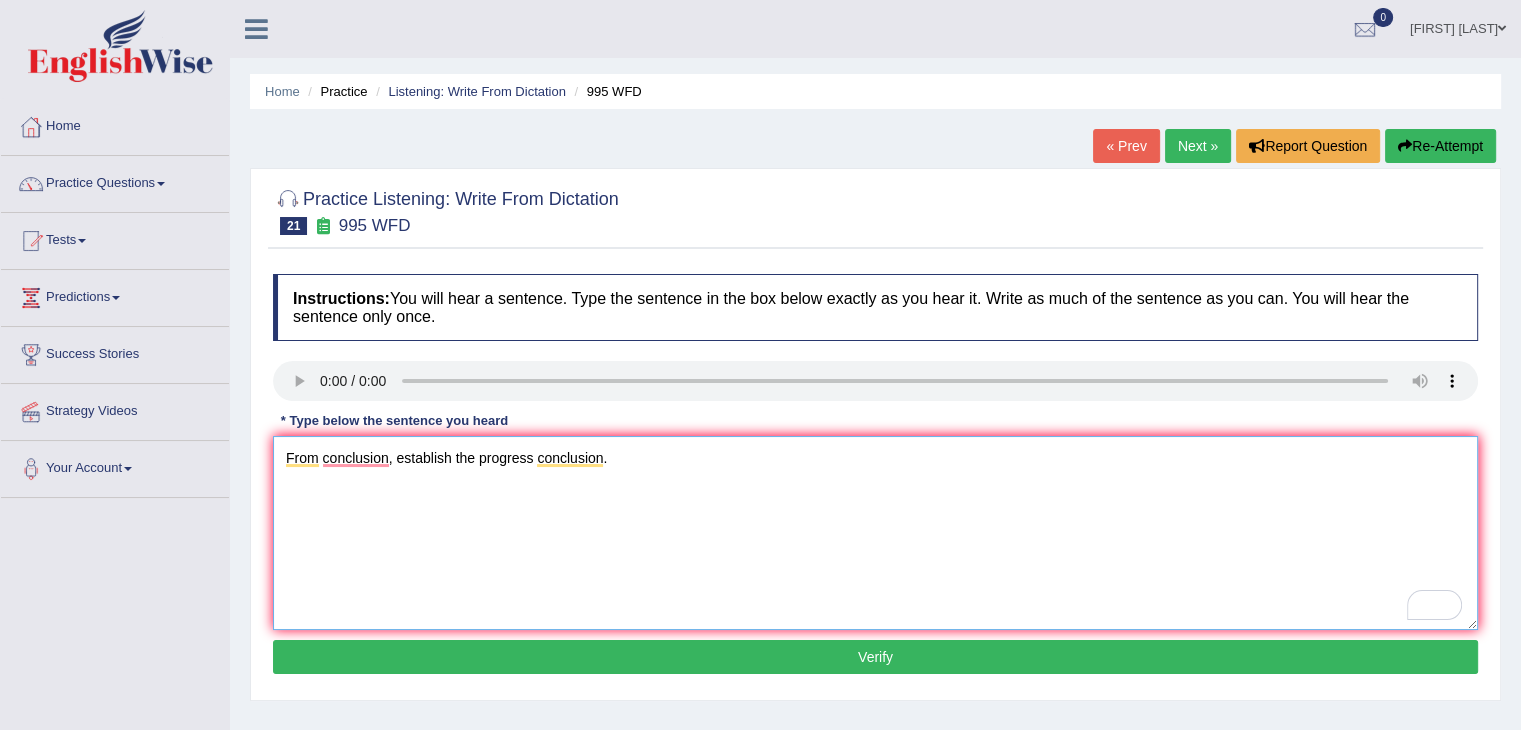type on "From conclusion, establish the progress conclusion." 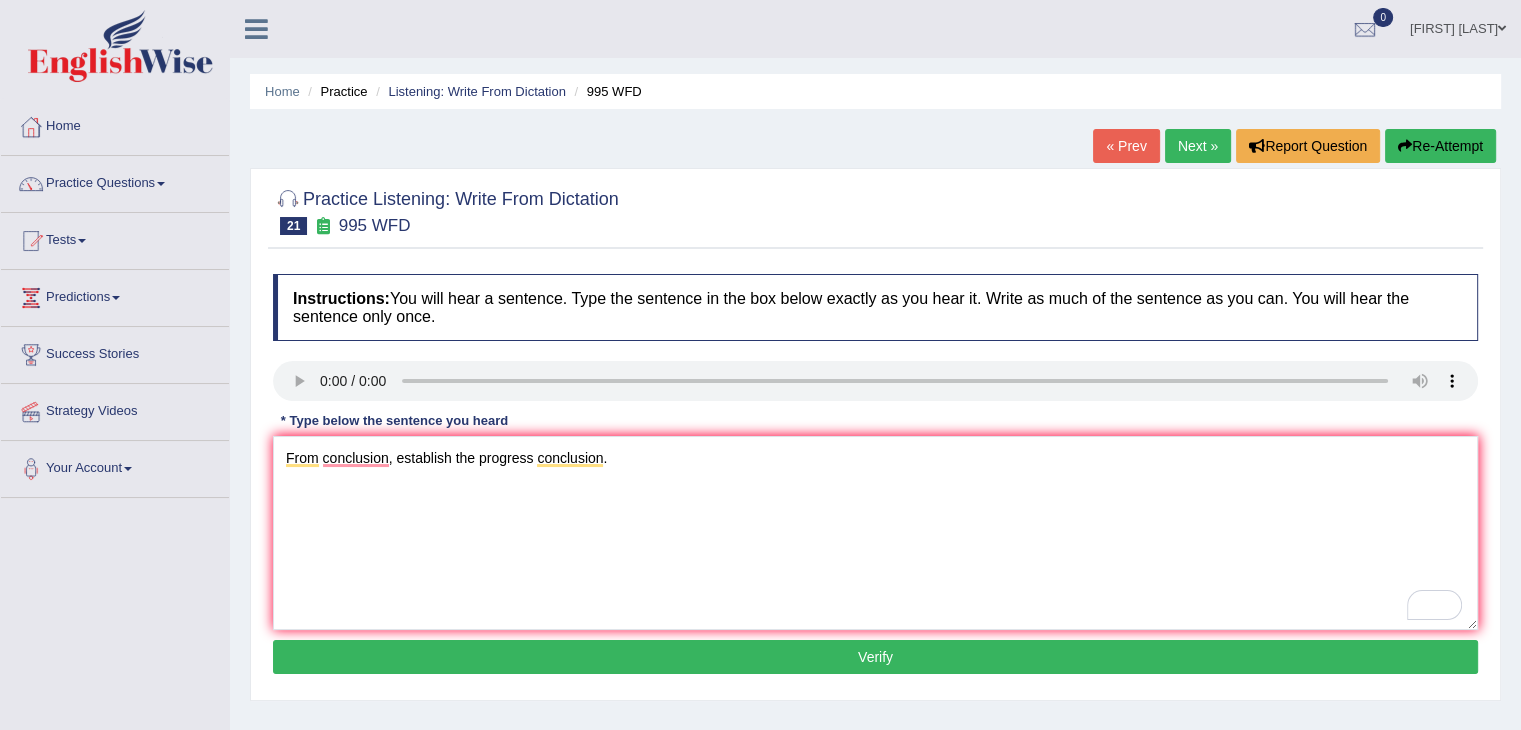 click on "Verify" at bounding box center [875, 657] 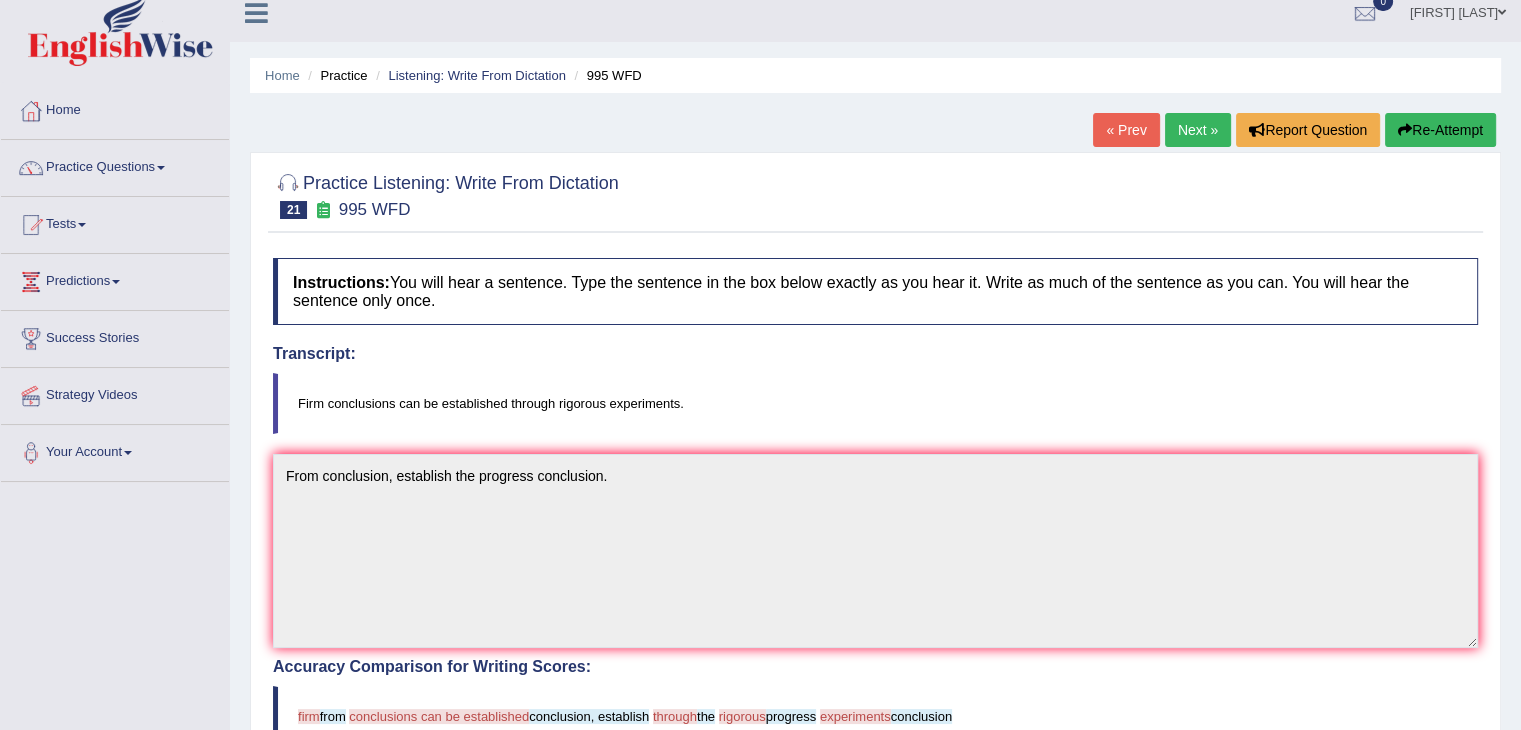 scroll, scrollTop: 0, scrollLeft: 0, axis: both 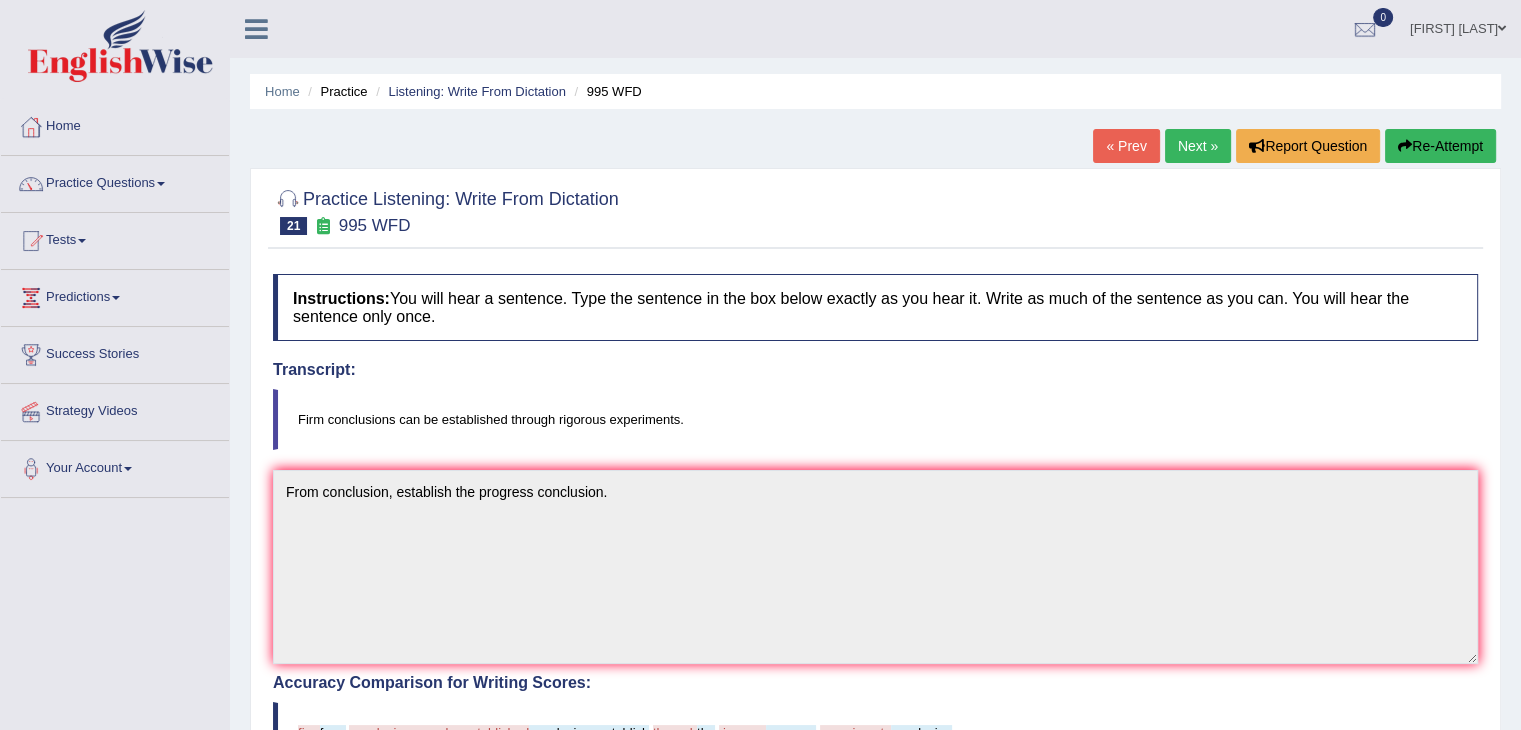 click on "Next »" at bounding box center (1198, 146) 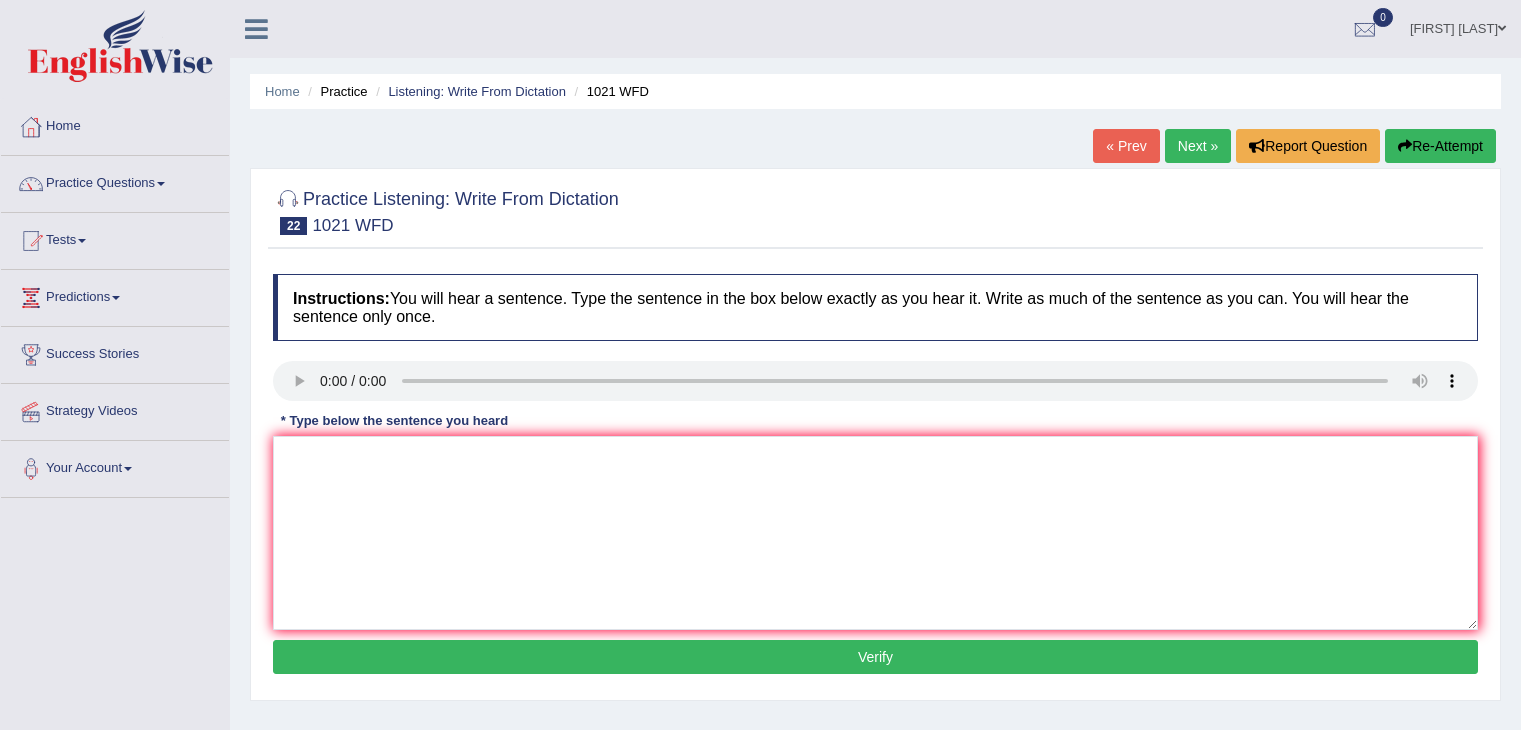 scroll, scrollTop: 0, scrollLeft: 0, axis: both 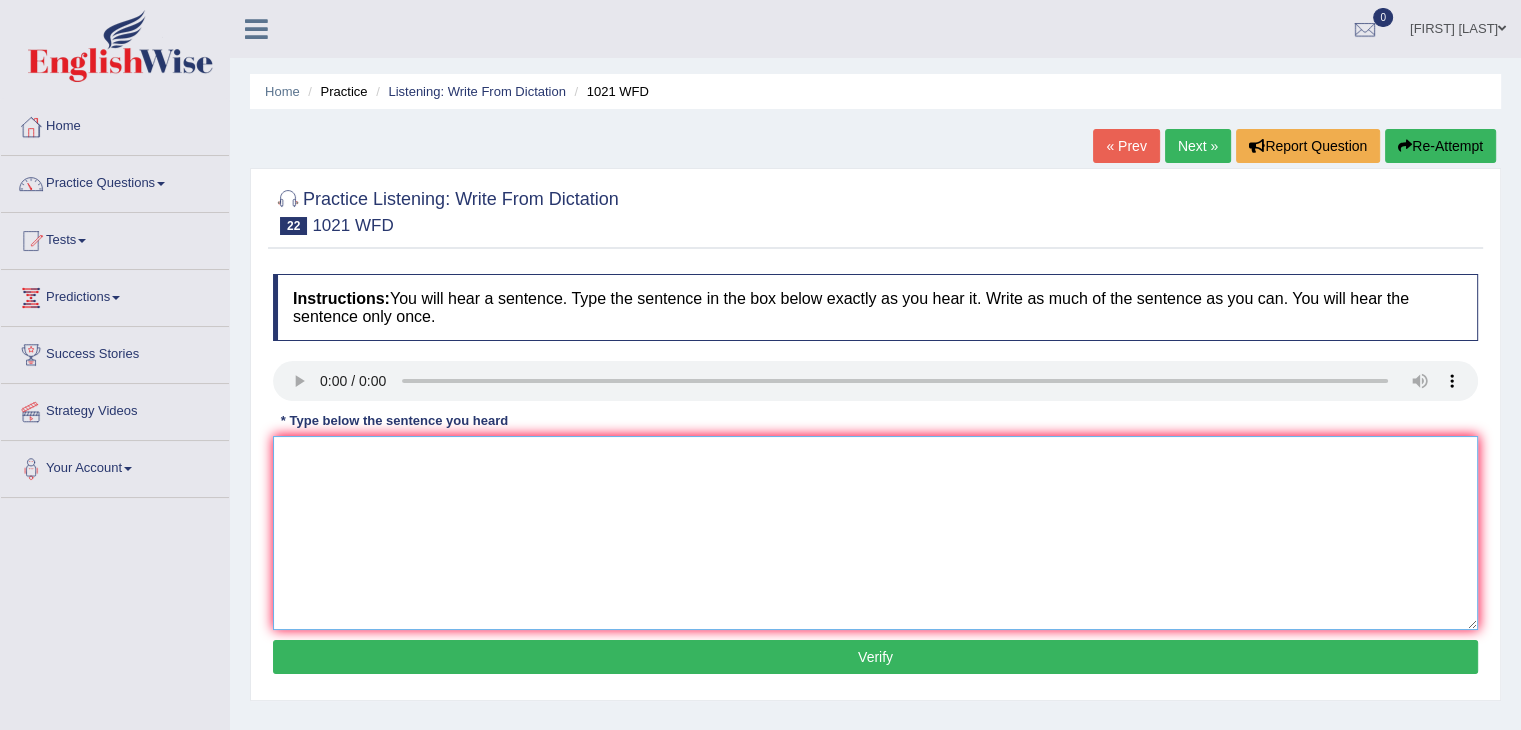click at bounding box center [875, 533] 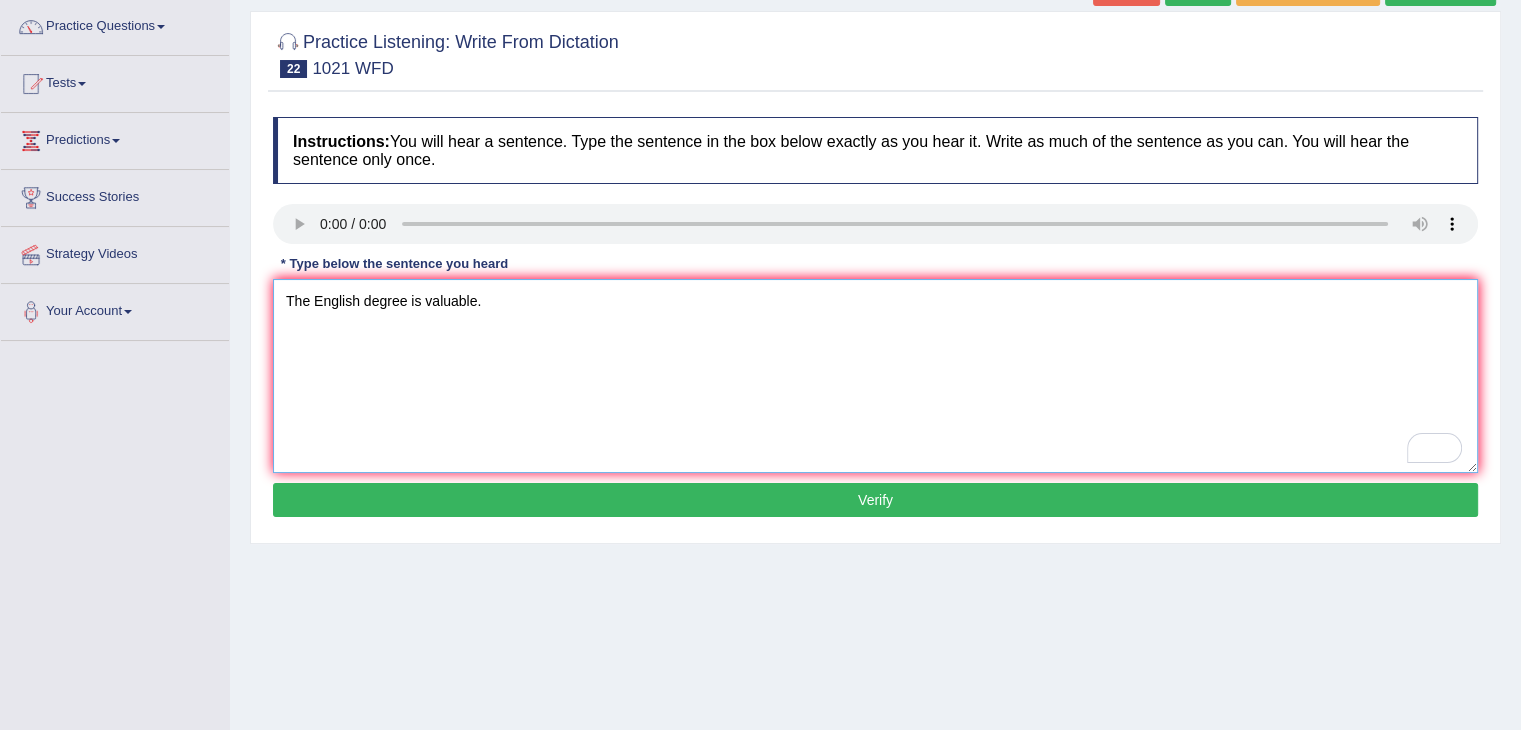 scroll, scrollTop: 160, scrollLeft: 0, axis: vertical 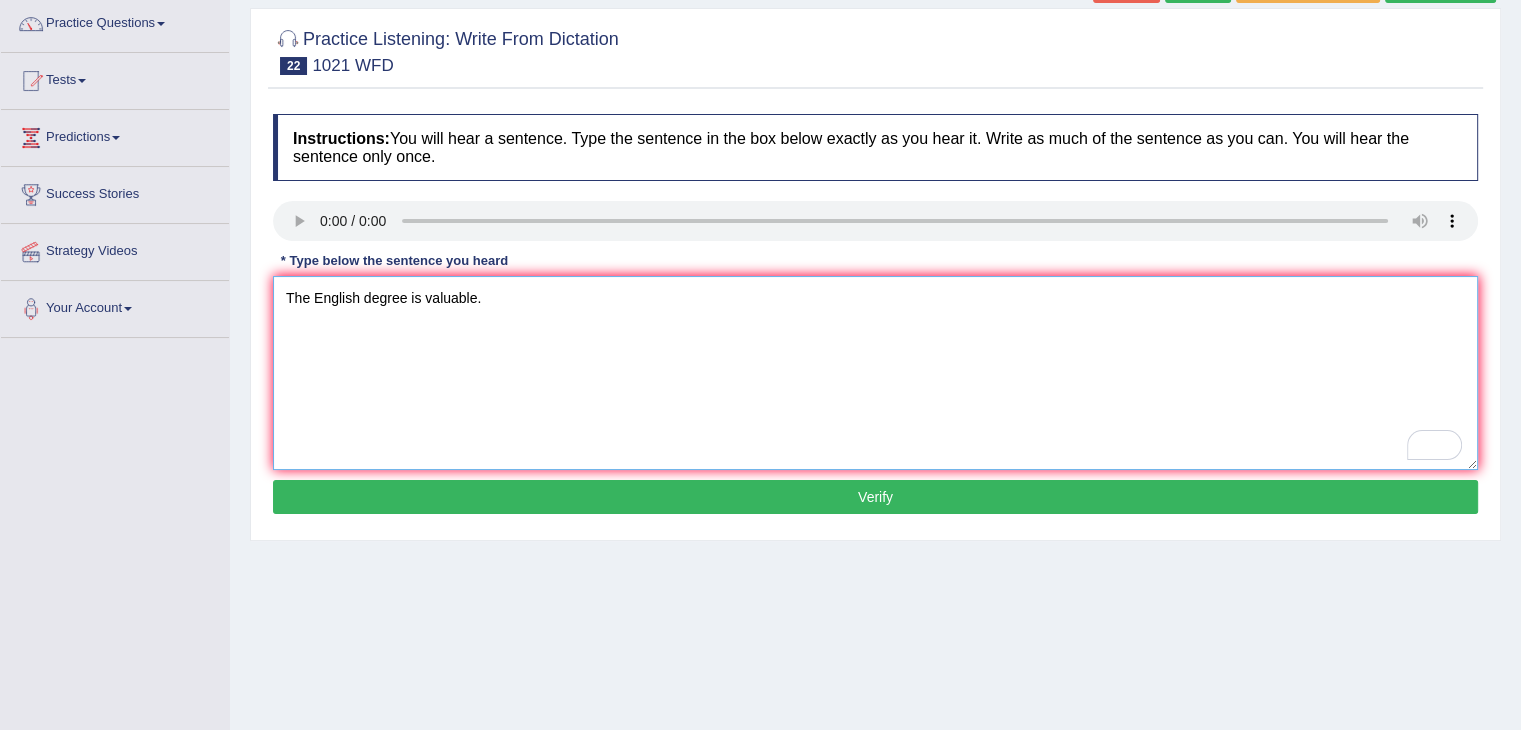 type on "The English degree is valuable." 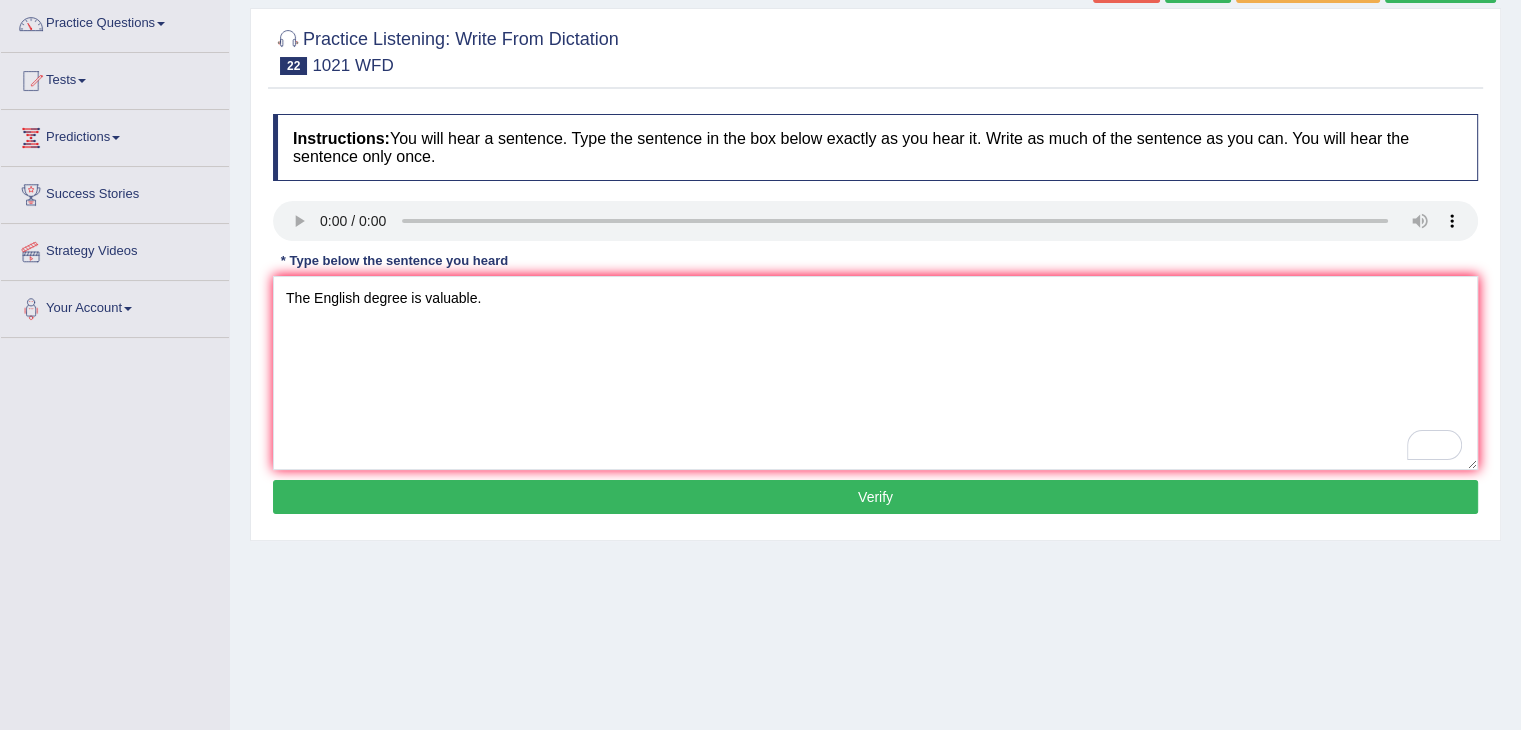 click on "Verify" at bounding box center (875, 497) 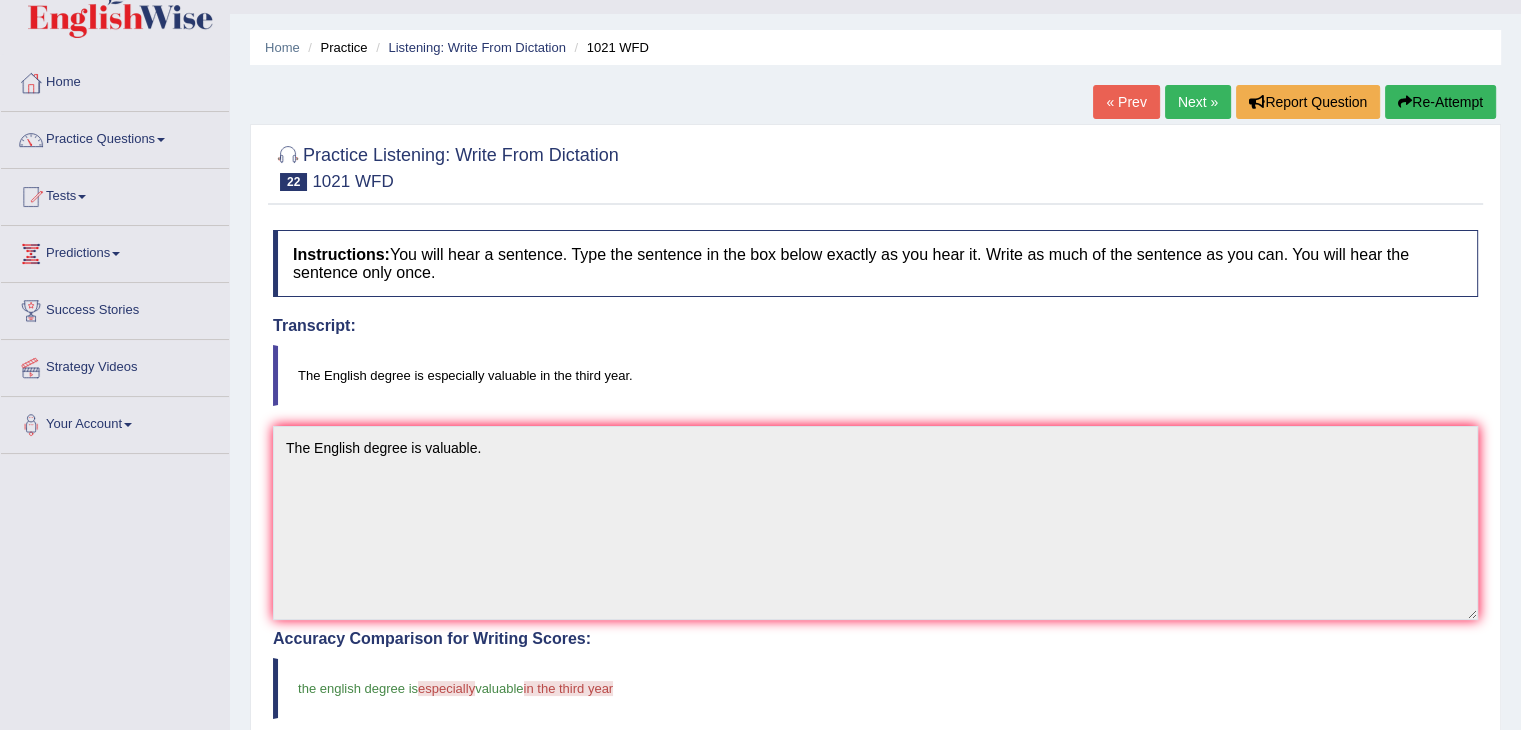 scroll, scrollTop: 40, scrollLeft: 0, axis: vertical 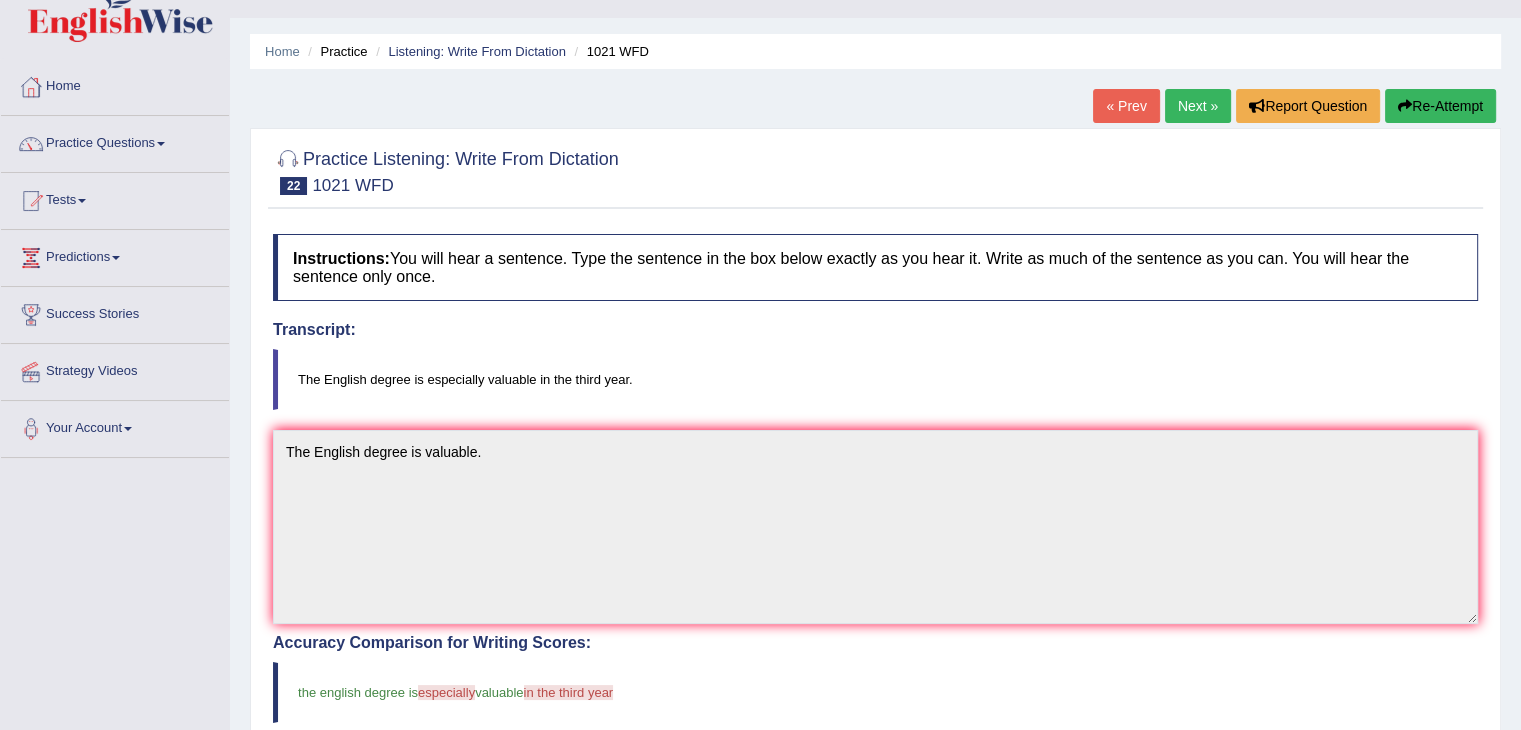 click on "Next »" at bounding box center (1198, 106) 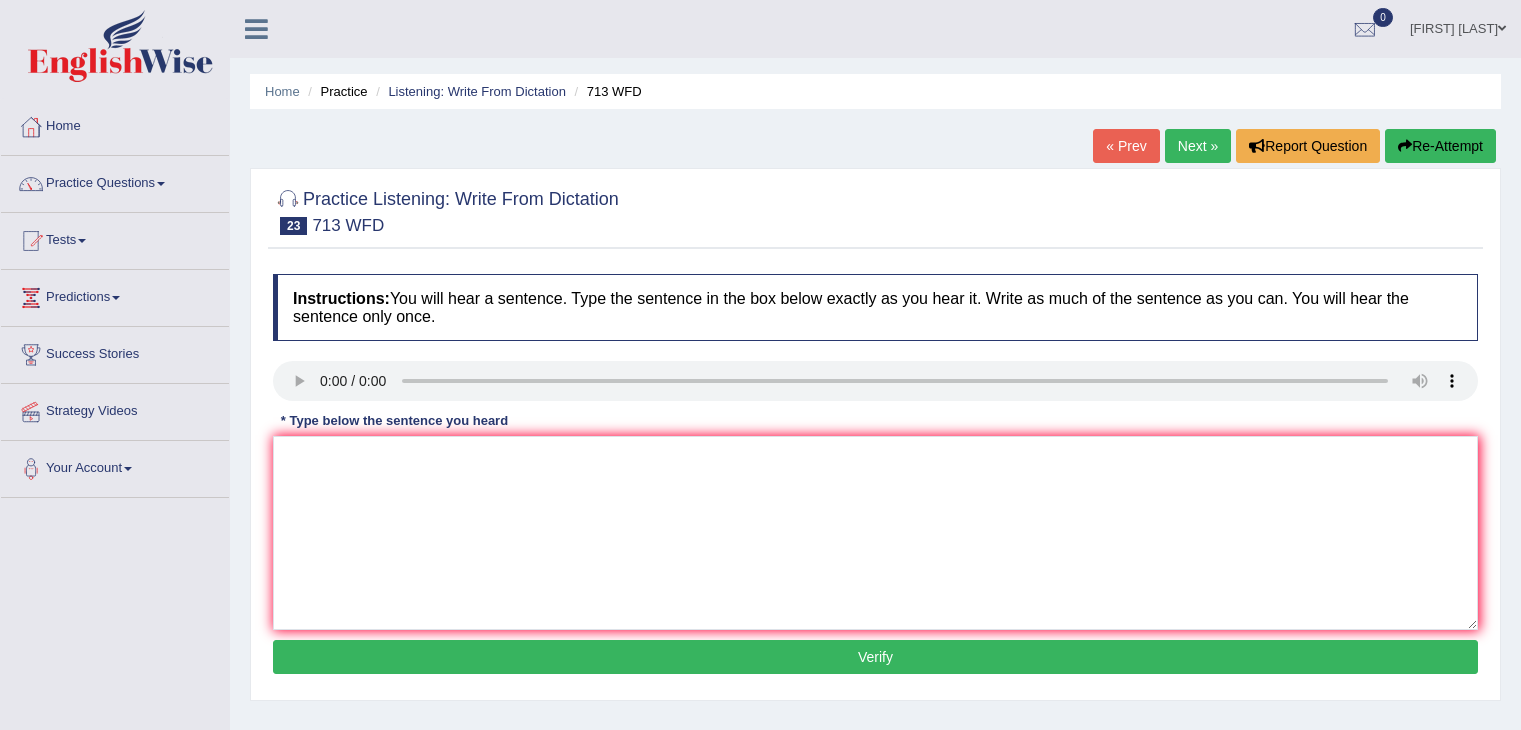 scroll, scrollTop: 0, scrollLeft: 0, axis: both 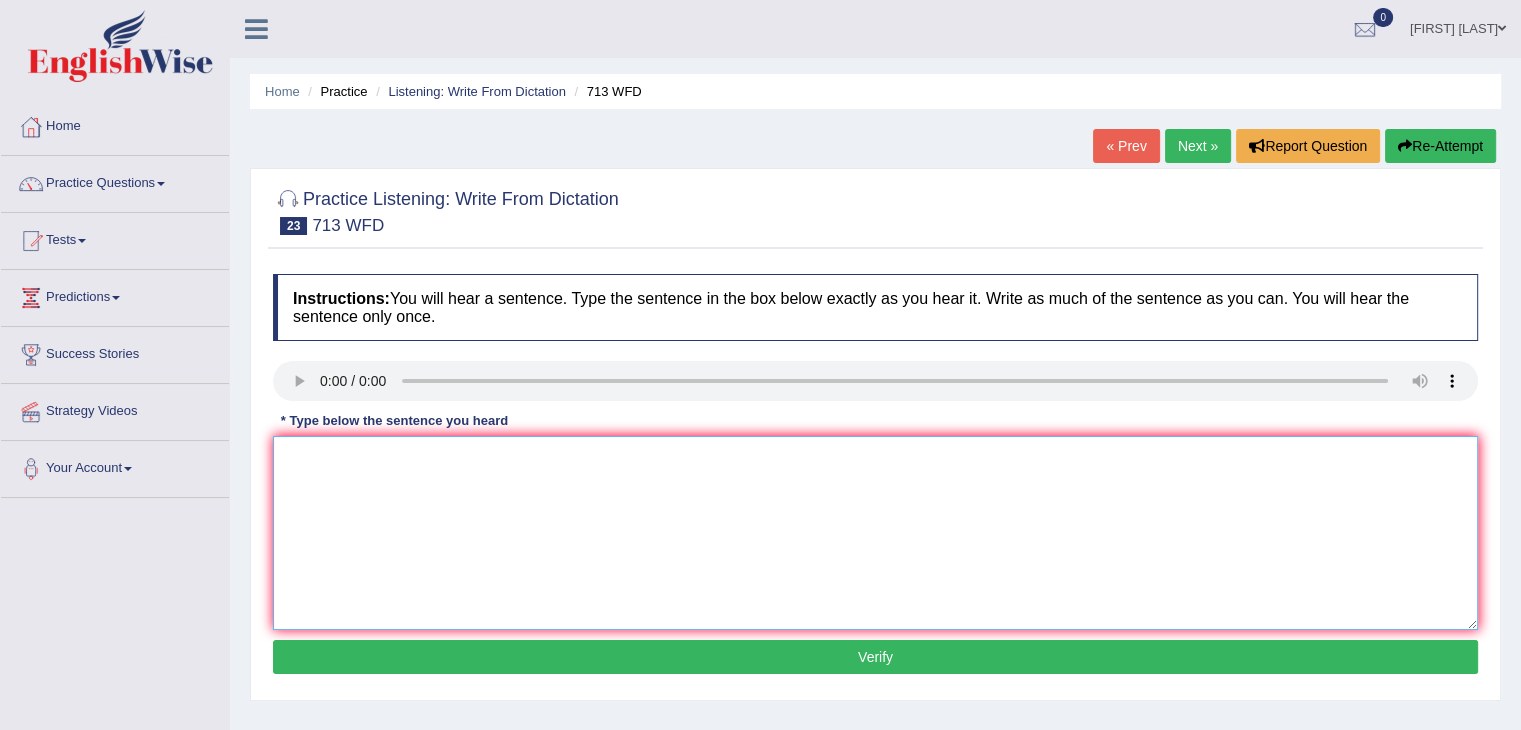 click at bounding box center [875, 533] 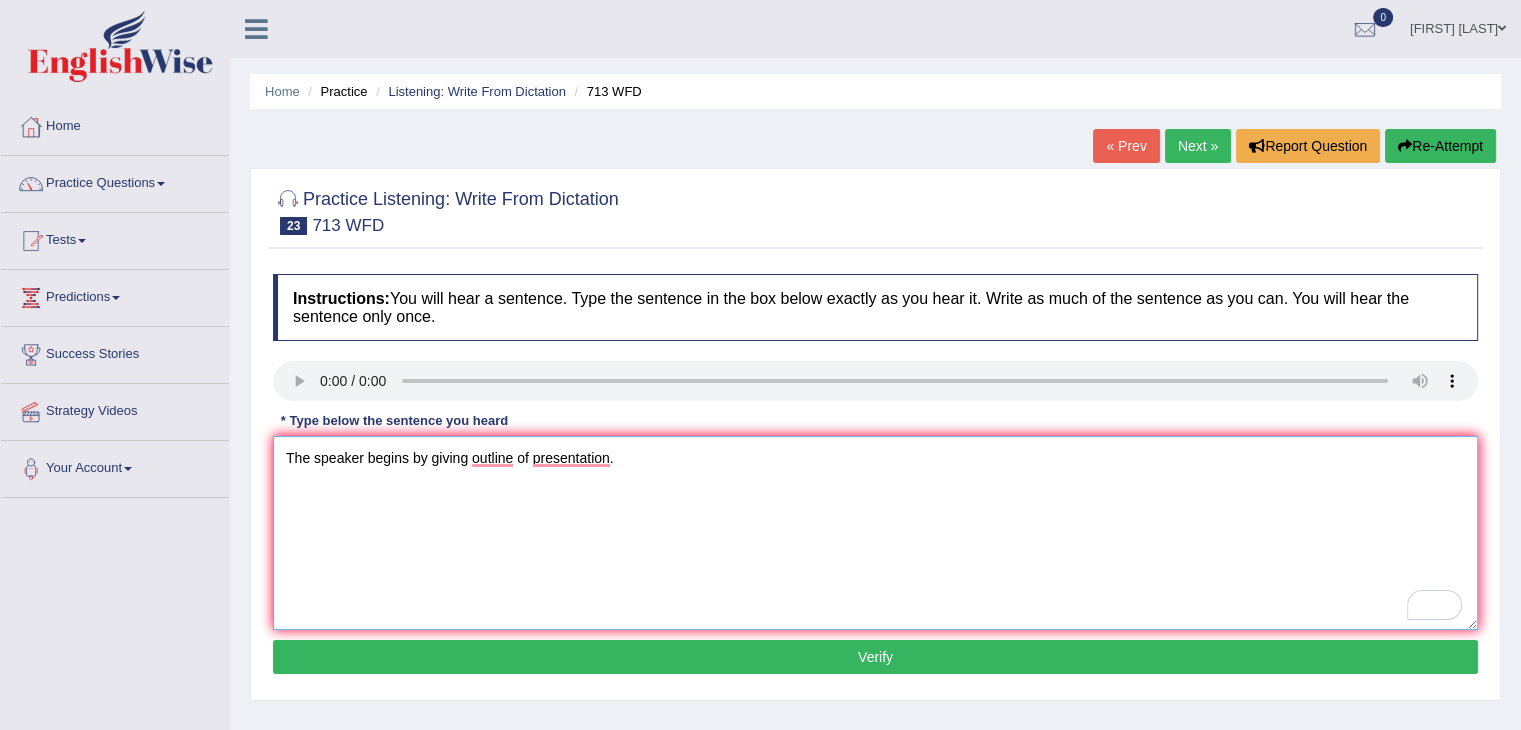 click on "The speaker begins by giving outline of presentation." at bounding box center (875, 533) 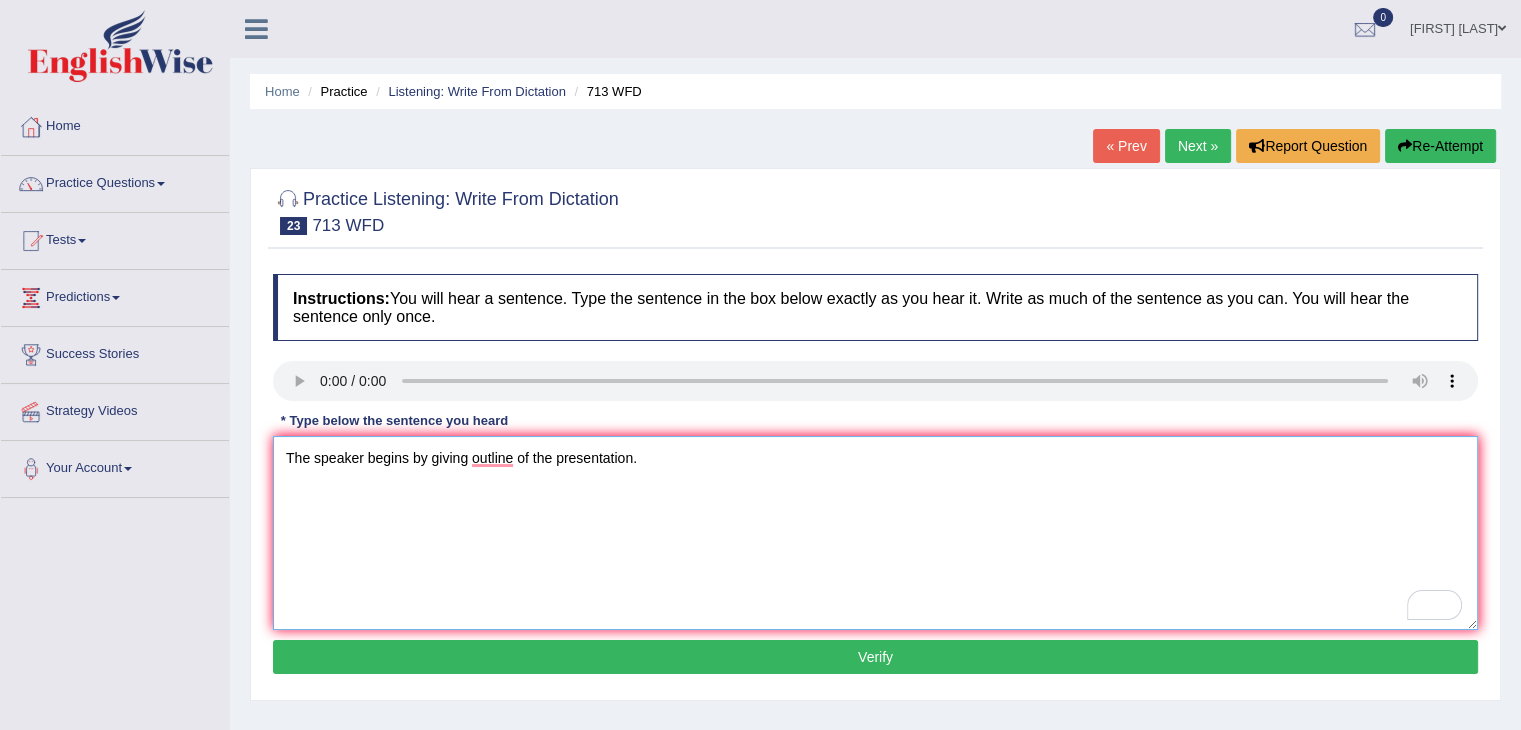click on "The speaker begins by giving outline of the presentation." at bounding box center (875, 533) 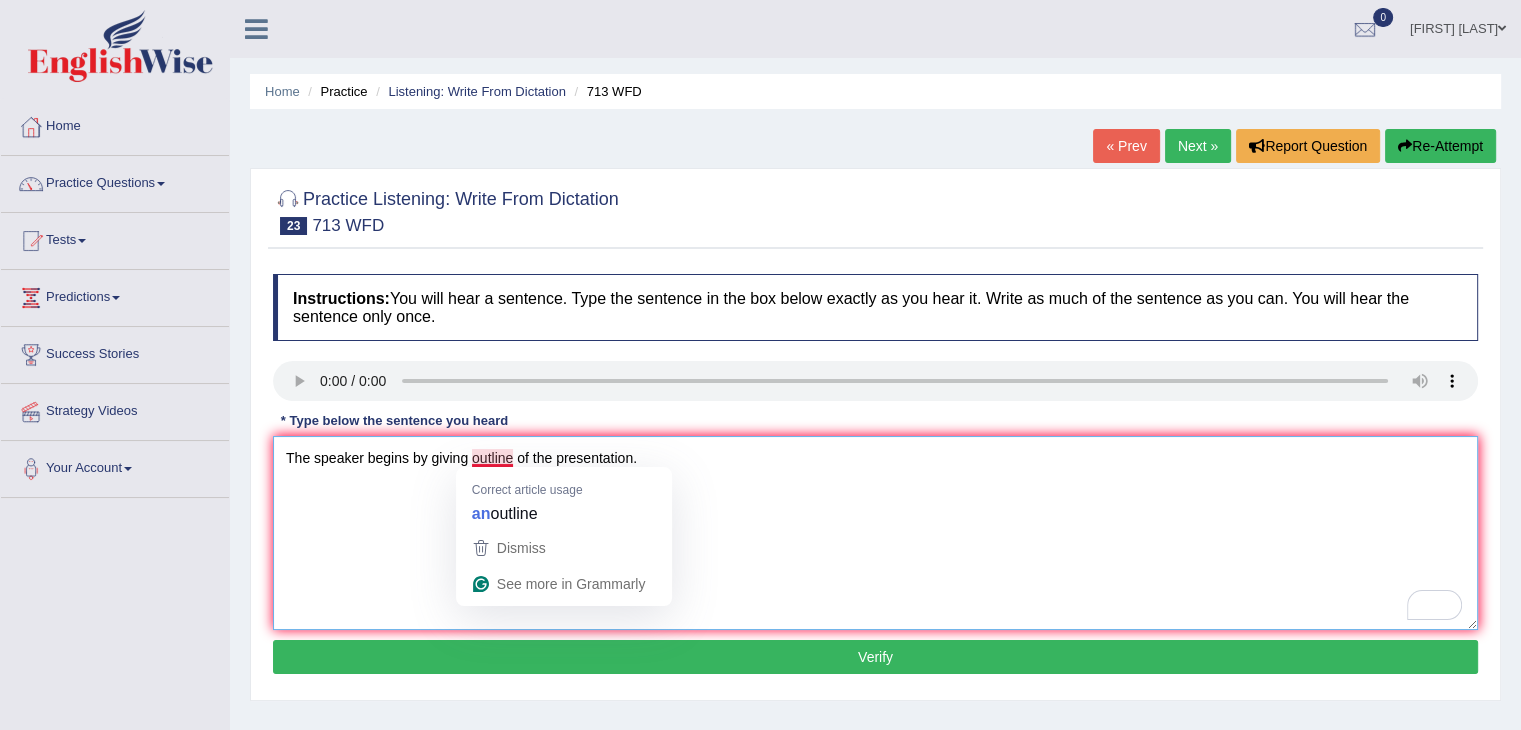 click on "The speaker begins by giving outline of the presentation." at bounding box center (875, 533) 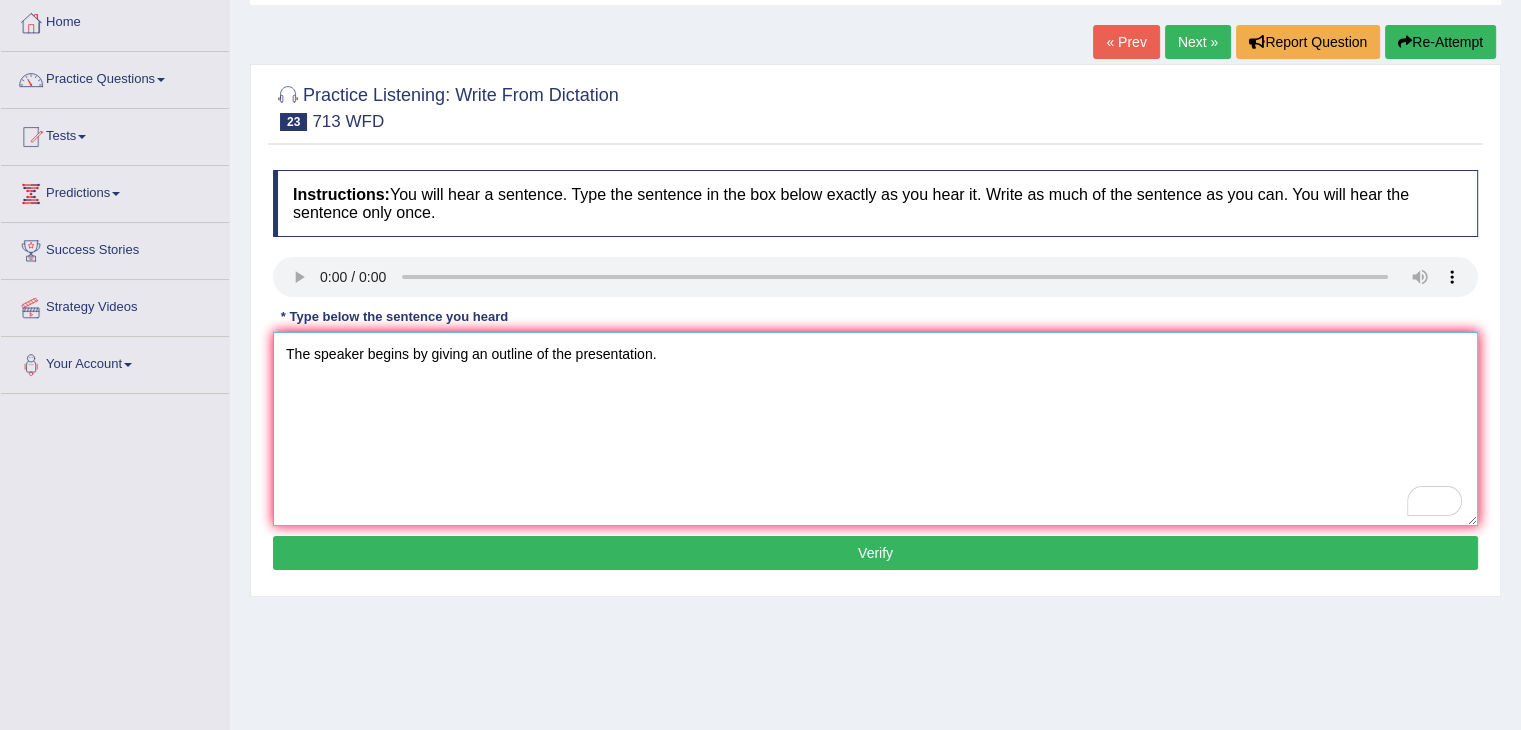 scroll, scrollTop: 113, scrollLeft: 0, axis: vertical 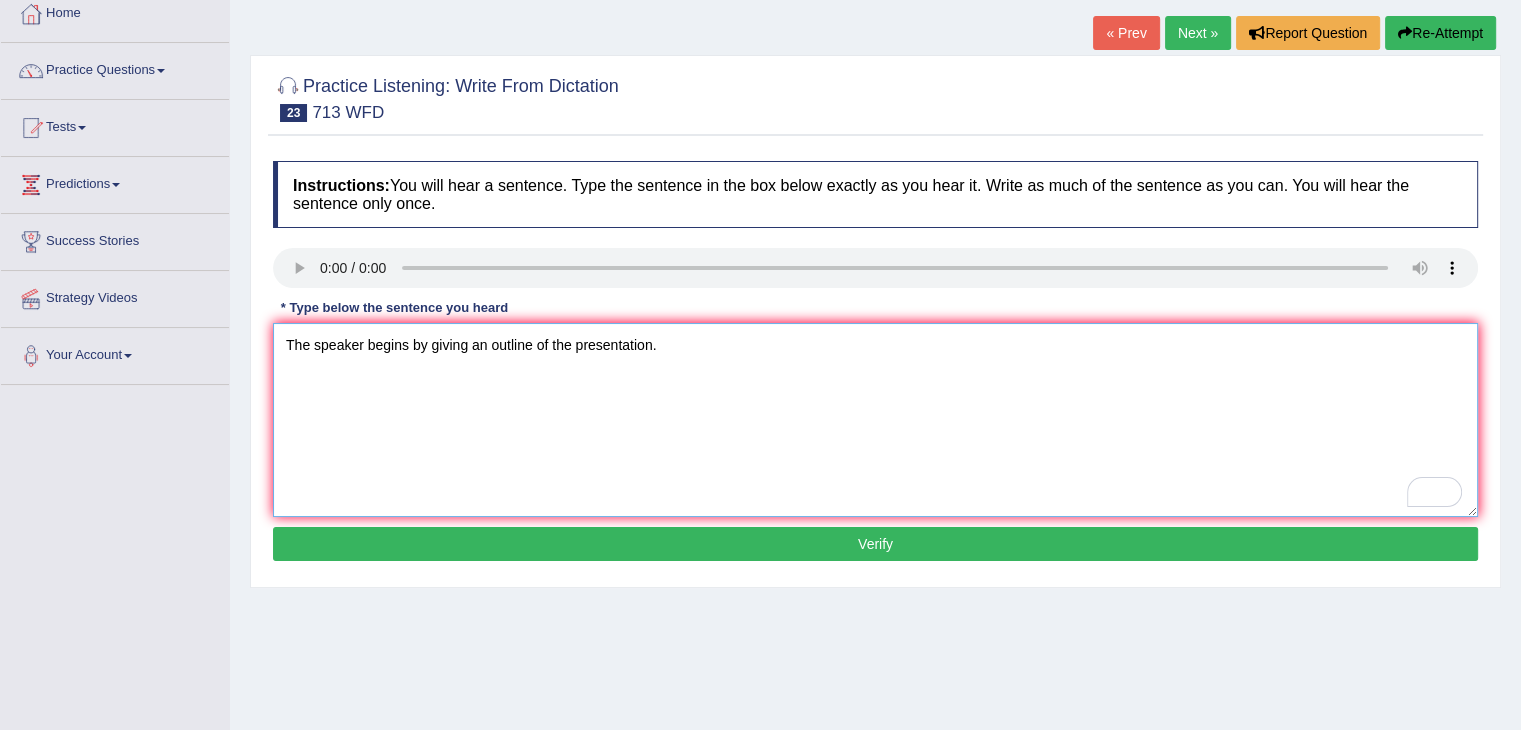 type on "The speaker begins by giving an outline of the presentation." 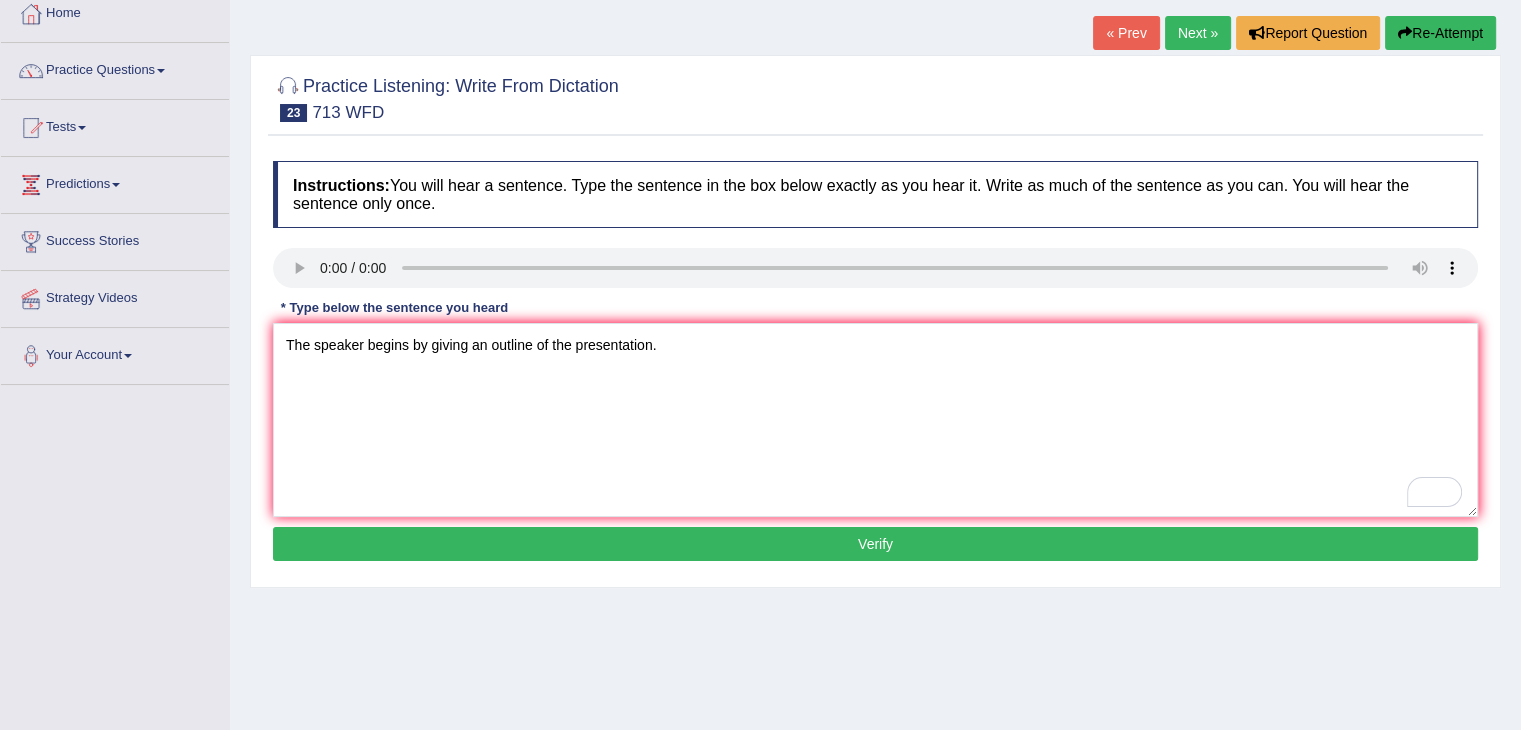 click on "Verify" at bounding box center (875, 544) 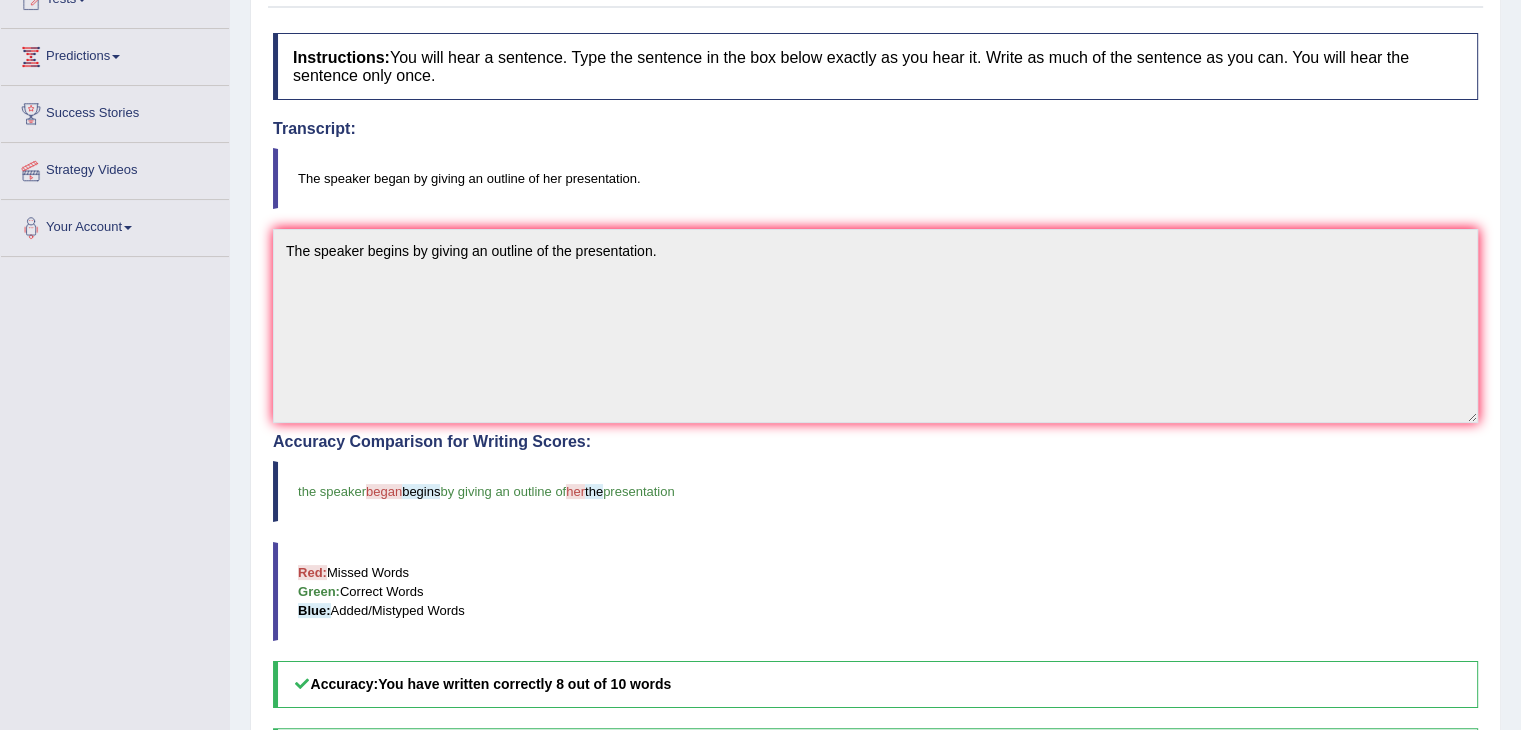 scroll, scrollTop: 246, scrollLeft: 0, axis: vertical 